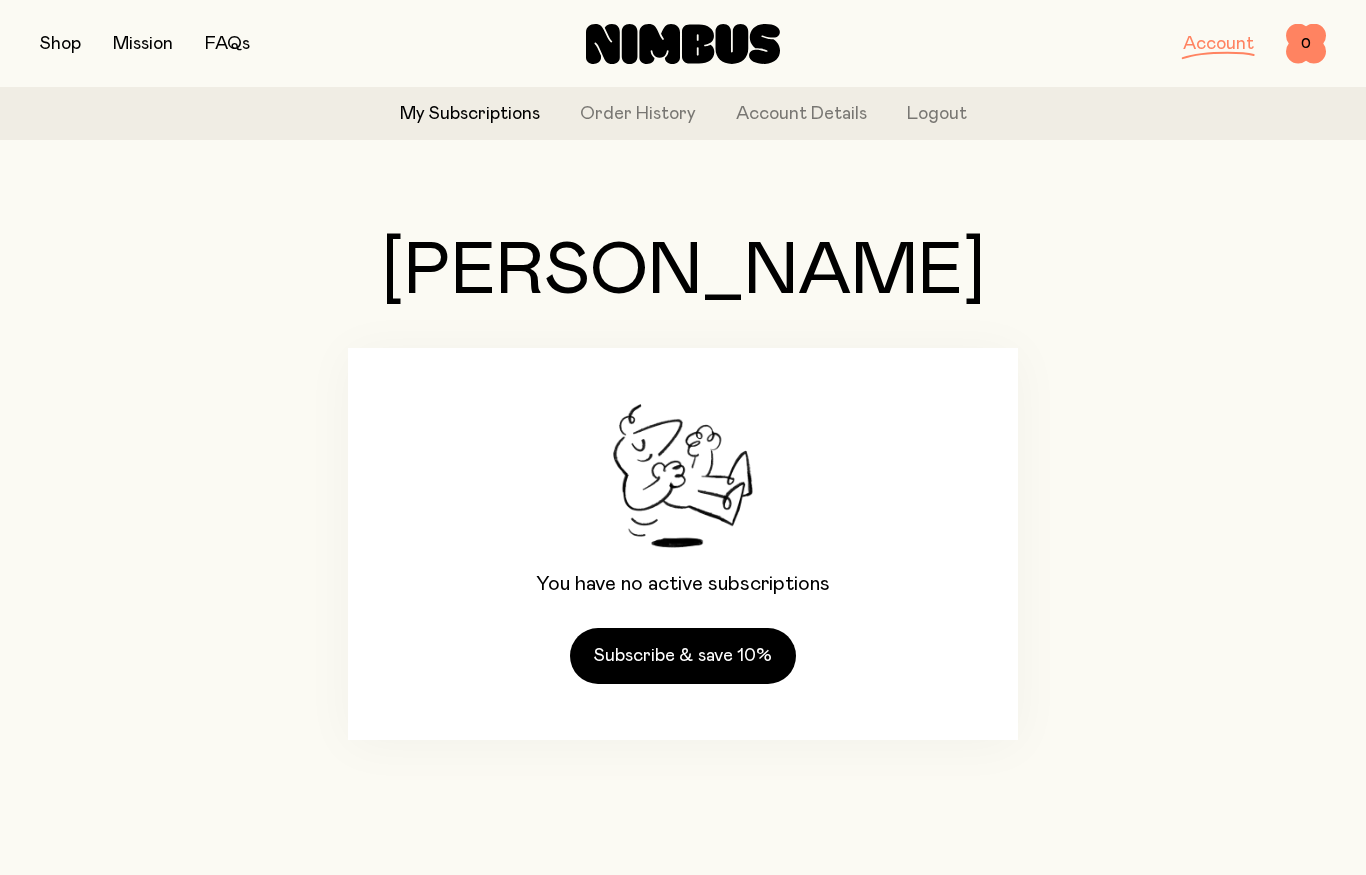 scroll, scrollTop: 0, scrollLeft: 0, axis: both 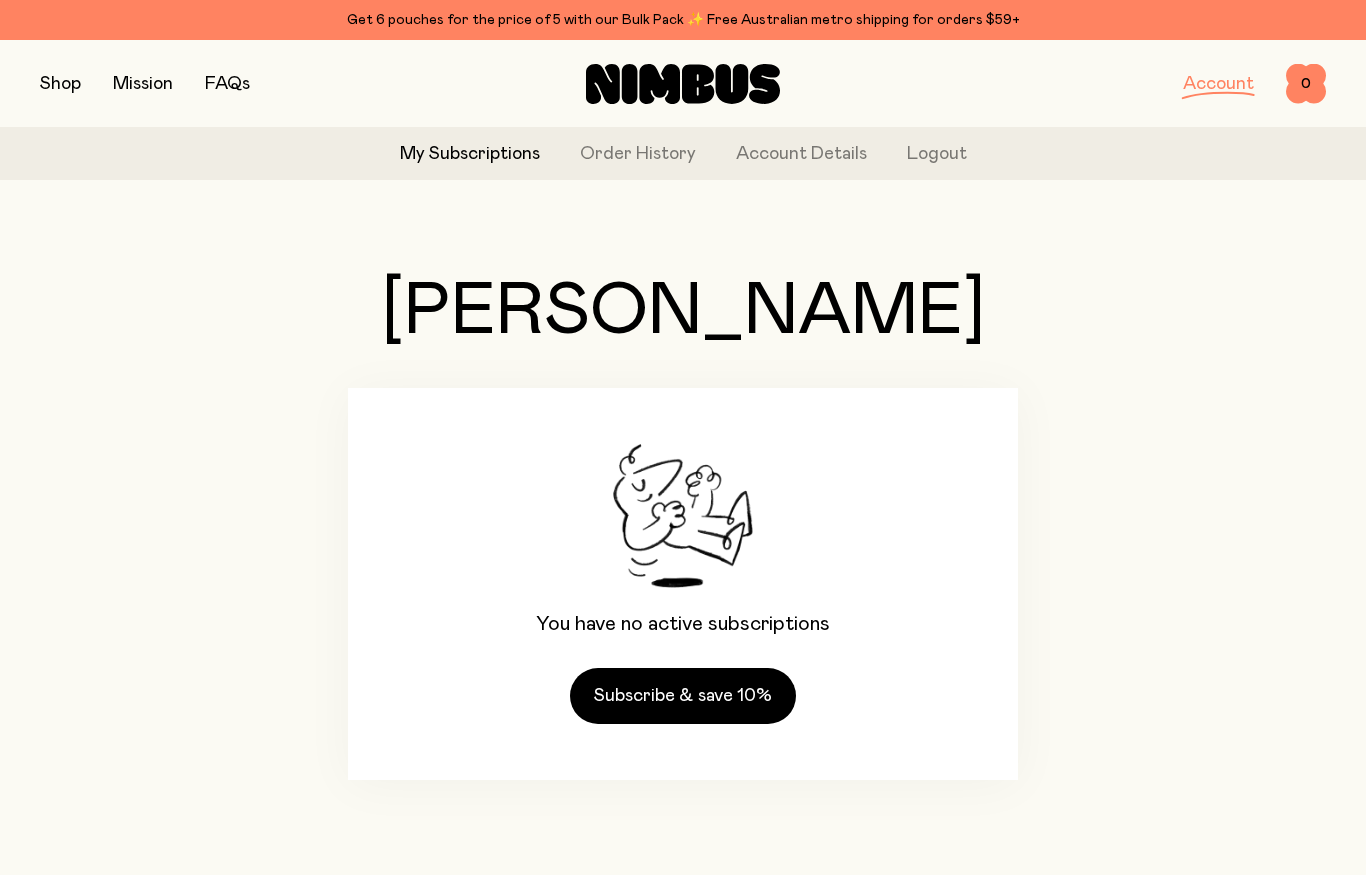 click on "Order History" at bounding box center [638, 154] 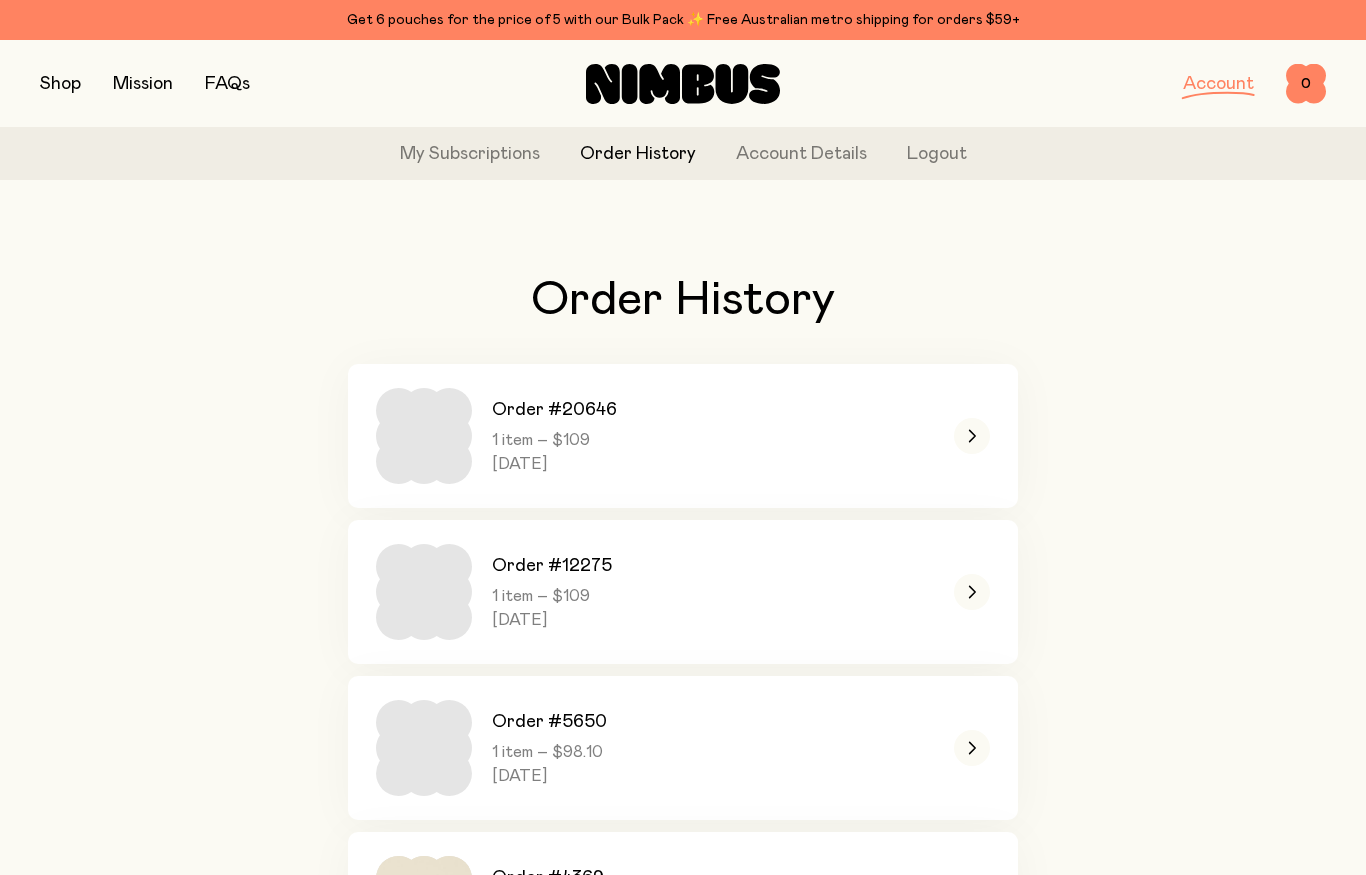 click at bounding box center (972, 436) 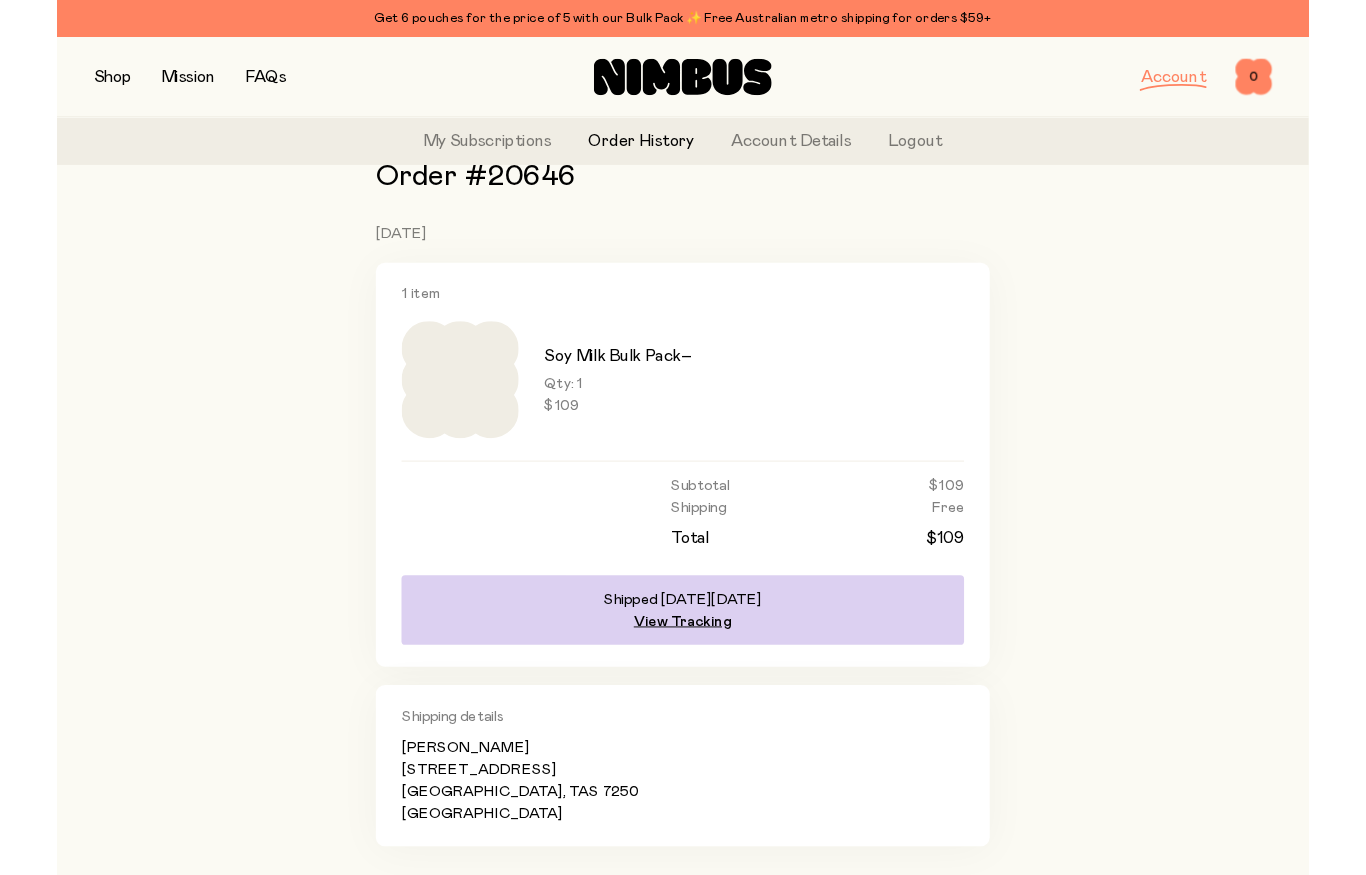 scroll, scrollTop: 0, scrollLeft: 0, axis: both 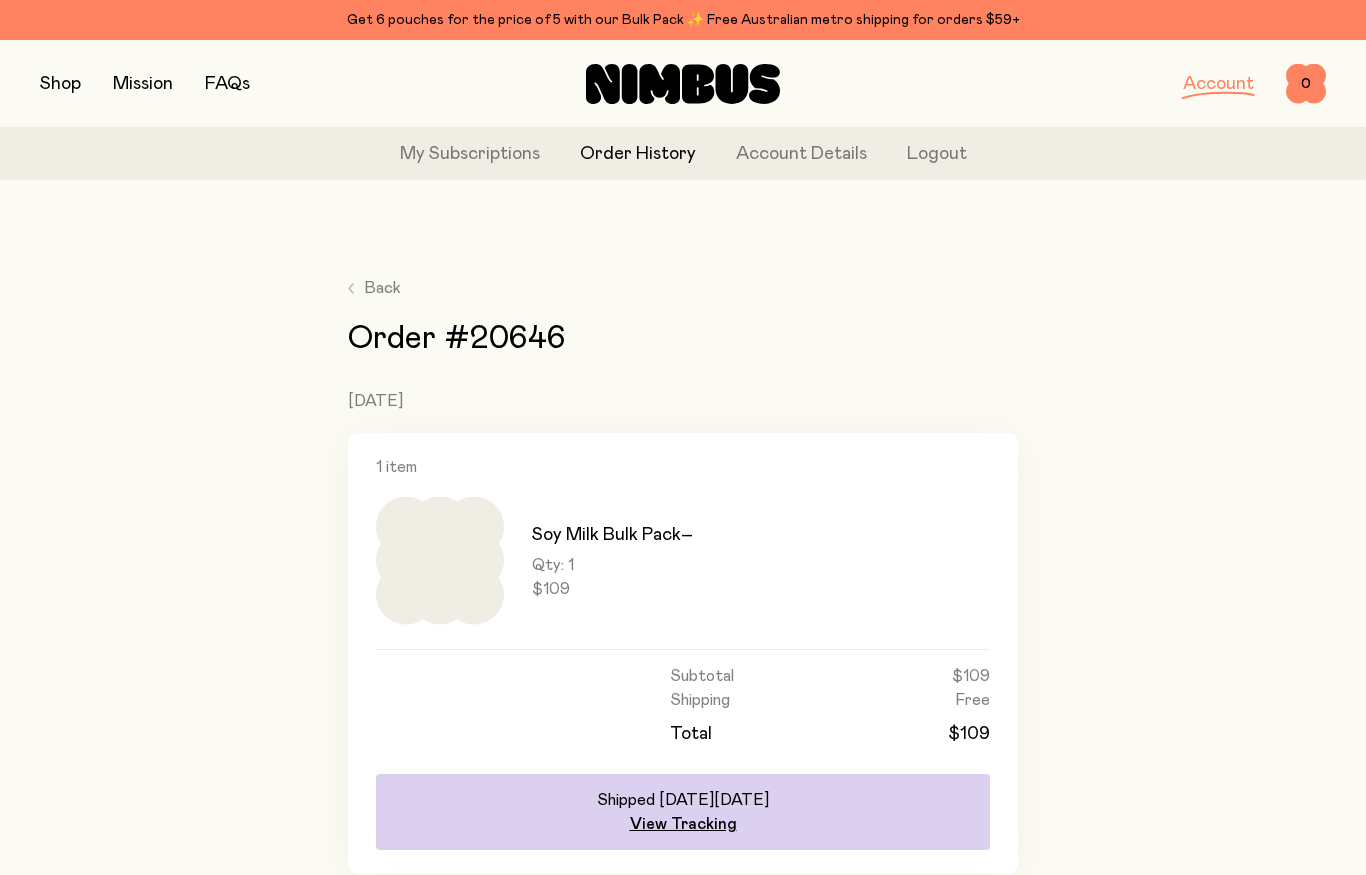 click at bounding box center [60, 84] 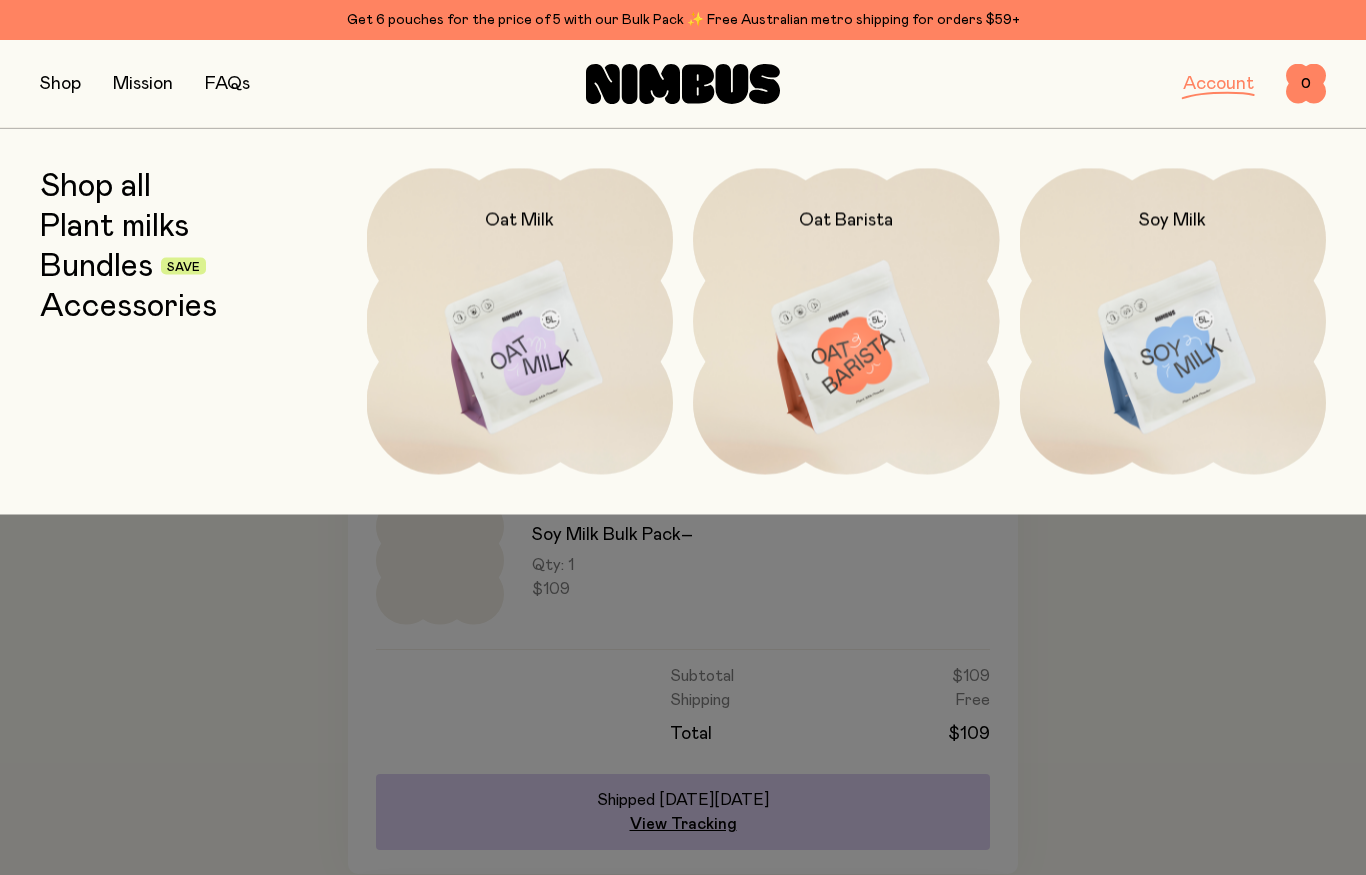 click at bounding box center (1173, 348) 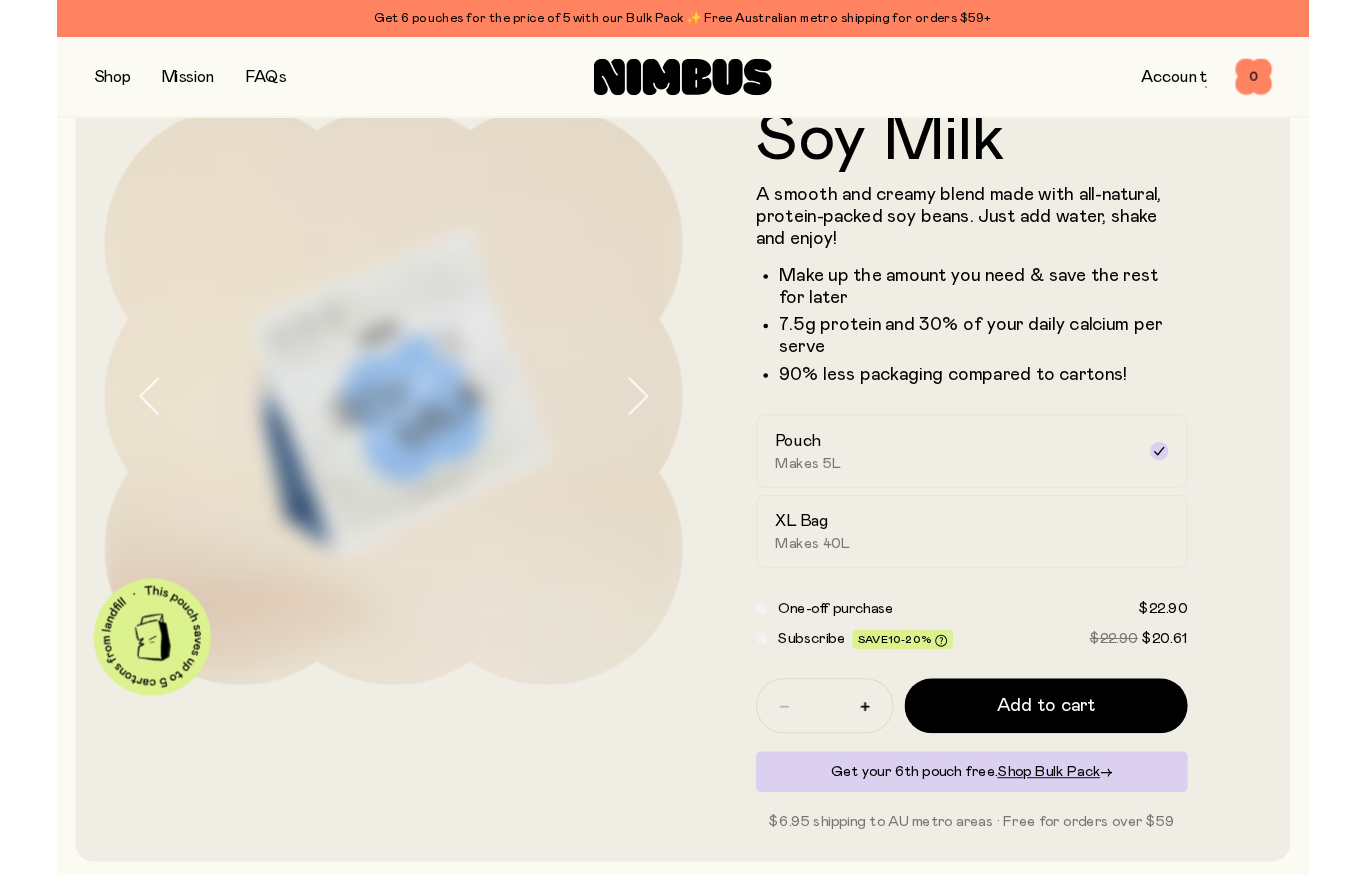 scroll, scrollTop: 78, scrollLeft: 0, axis: vertical 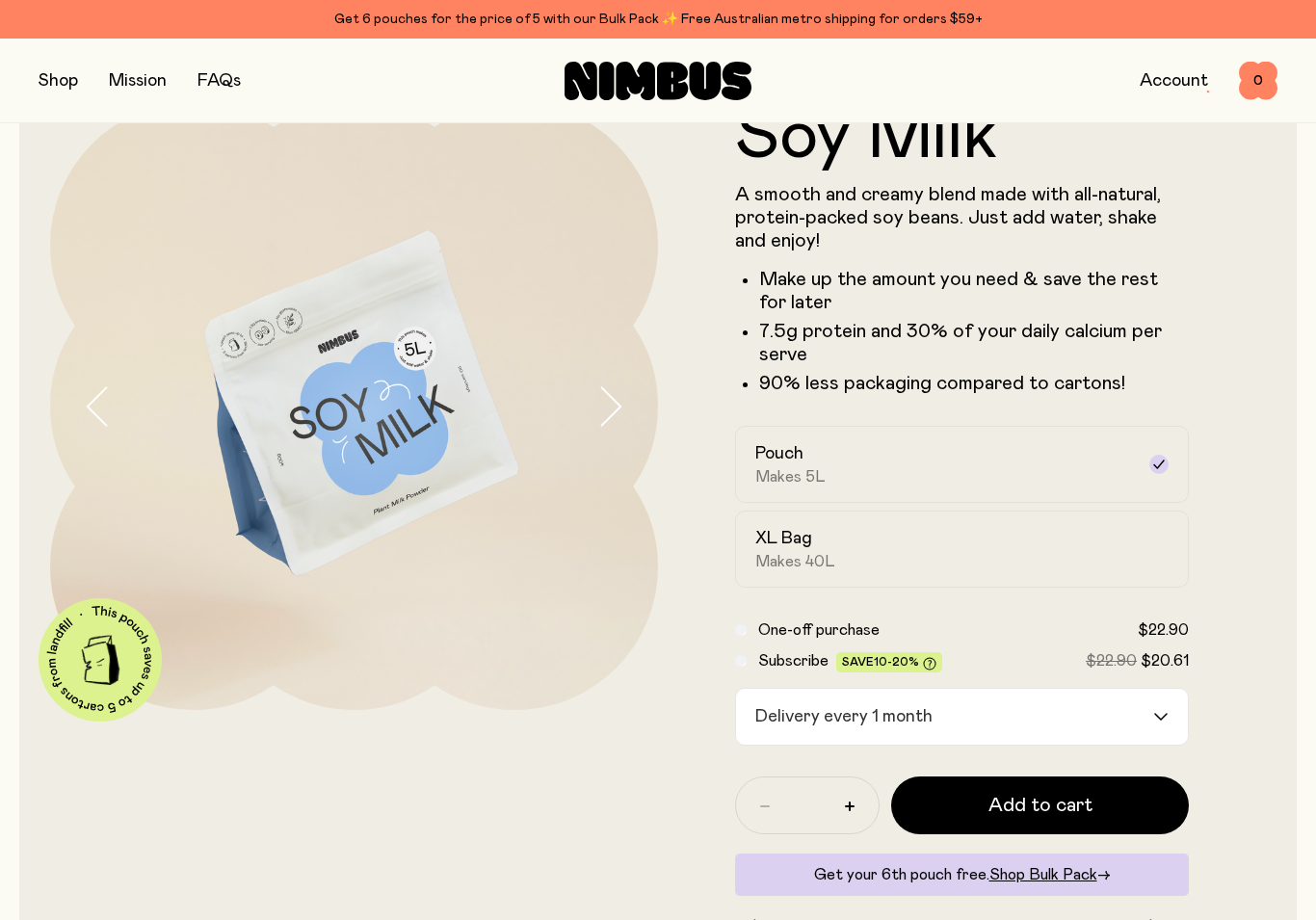click on "Loading..." at bounding box center (1171, 717) 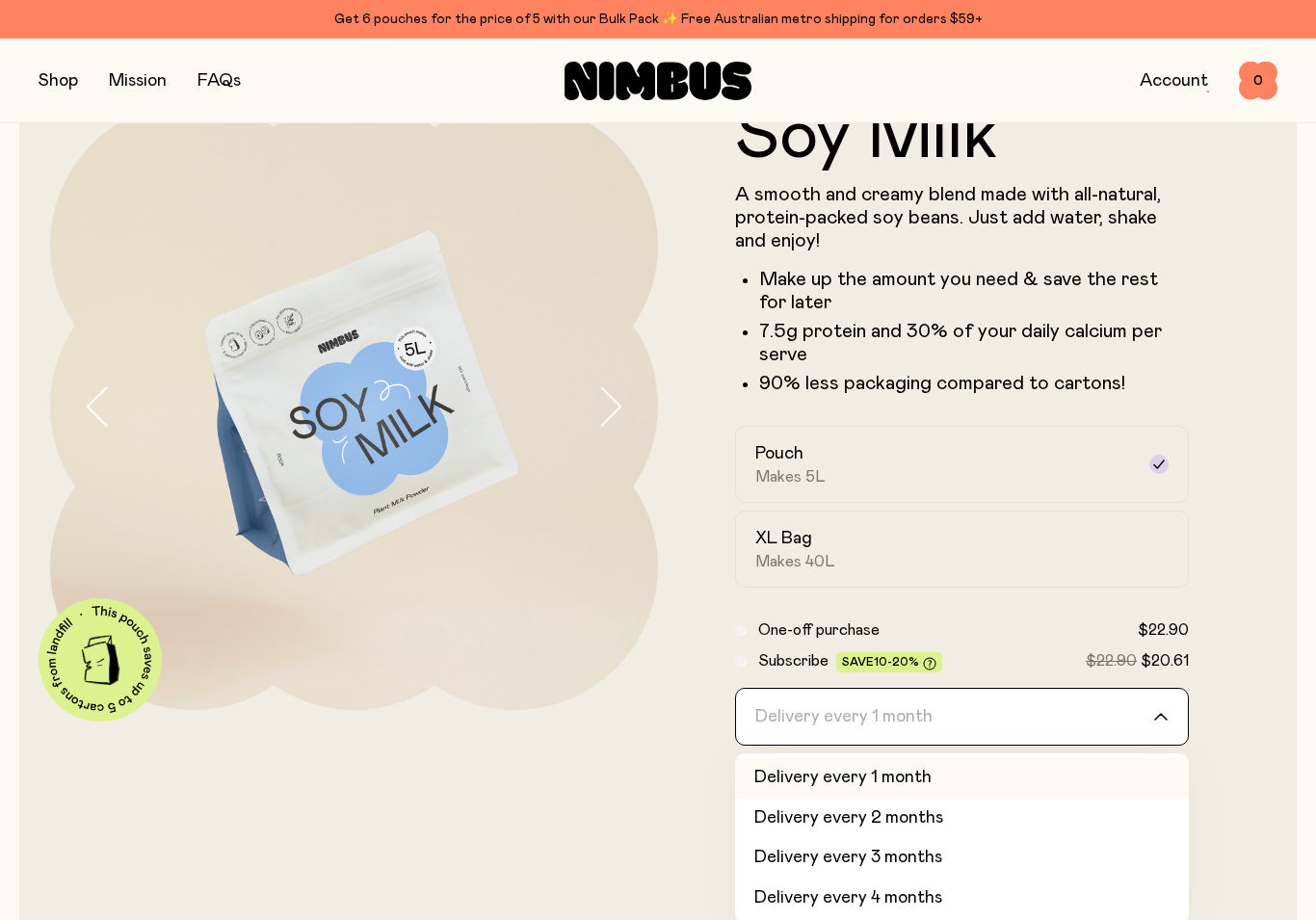 click at bounding box center [58, 81] 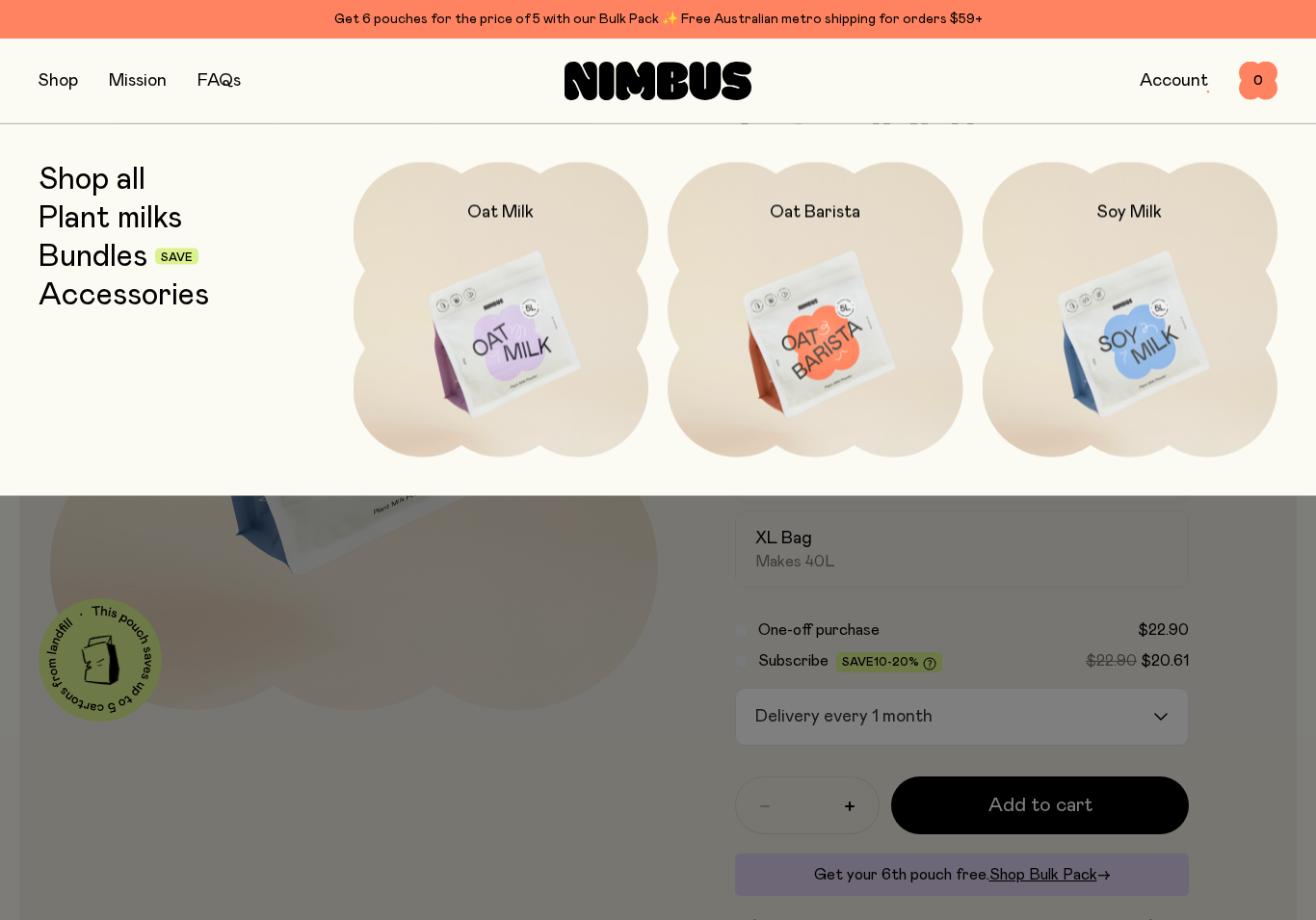click on "Bundles" at bounding box center (92, 256) 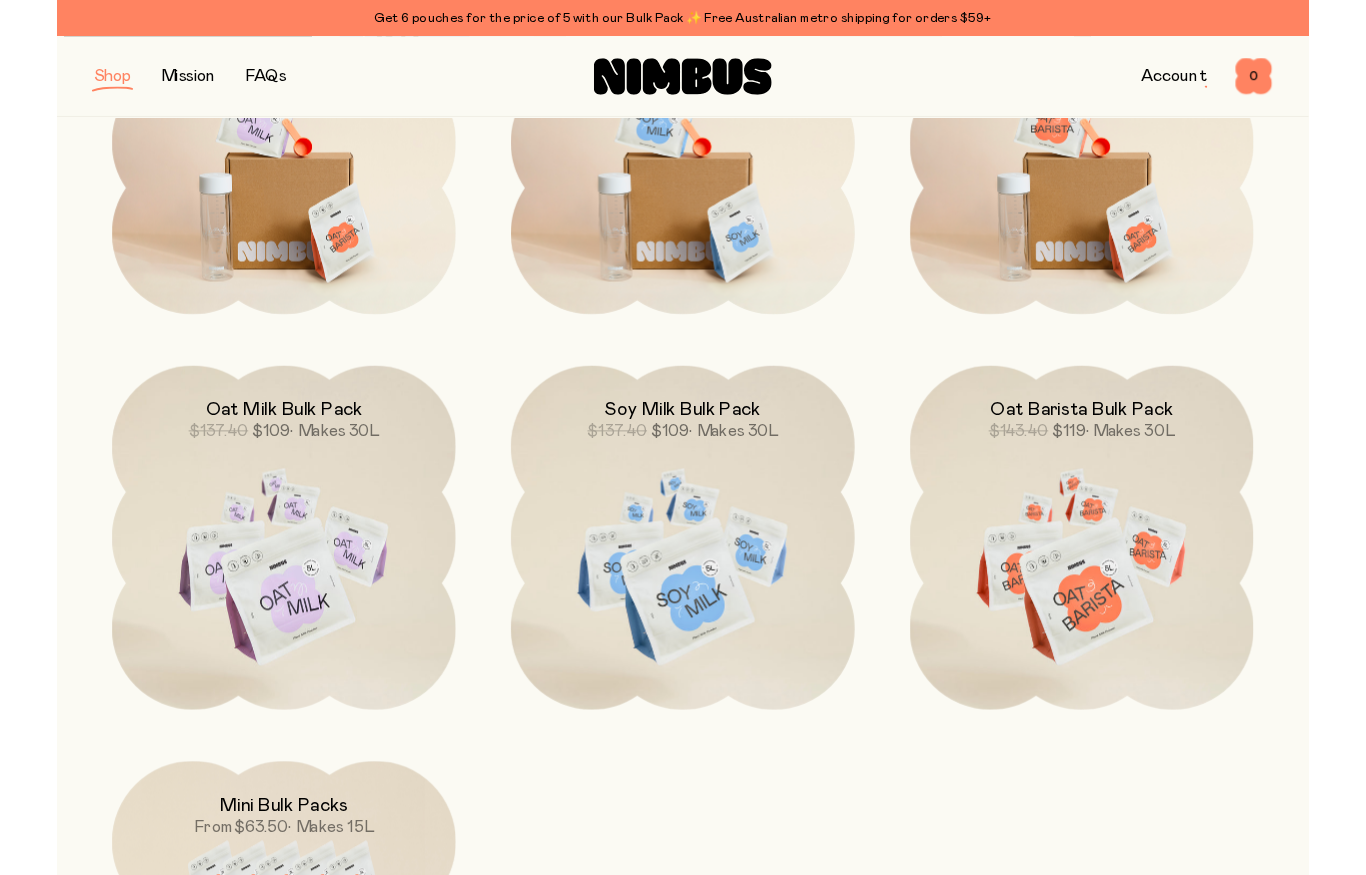 scroll, scrollTop: 468, scrollLeft: 0, axis: vertical 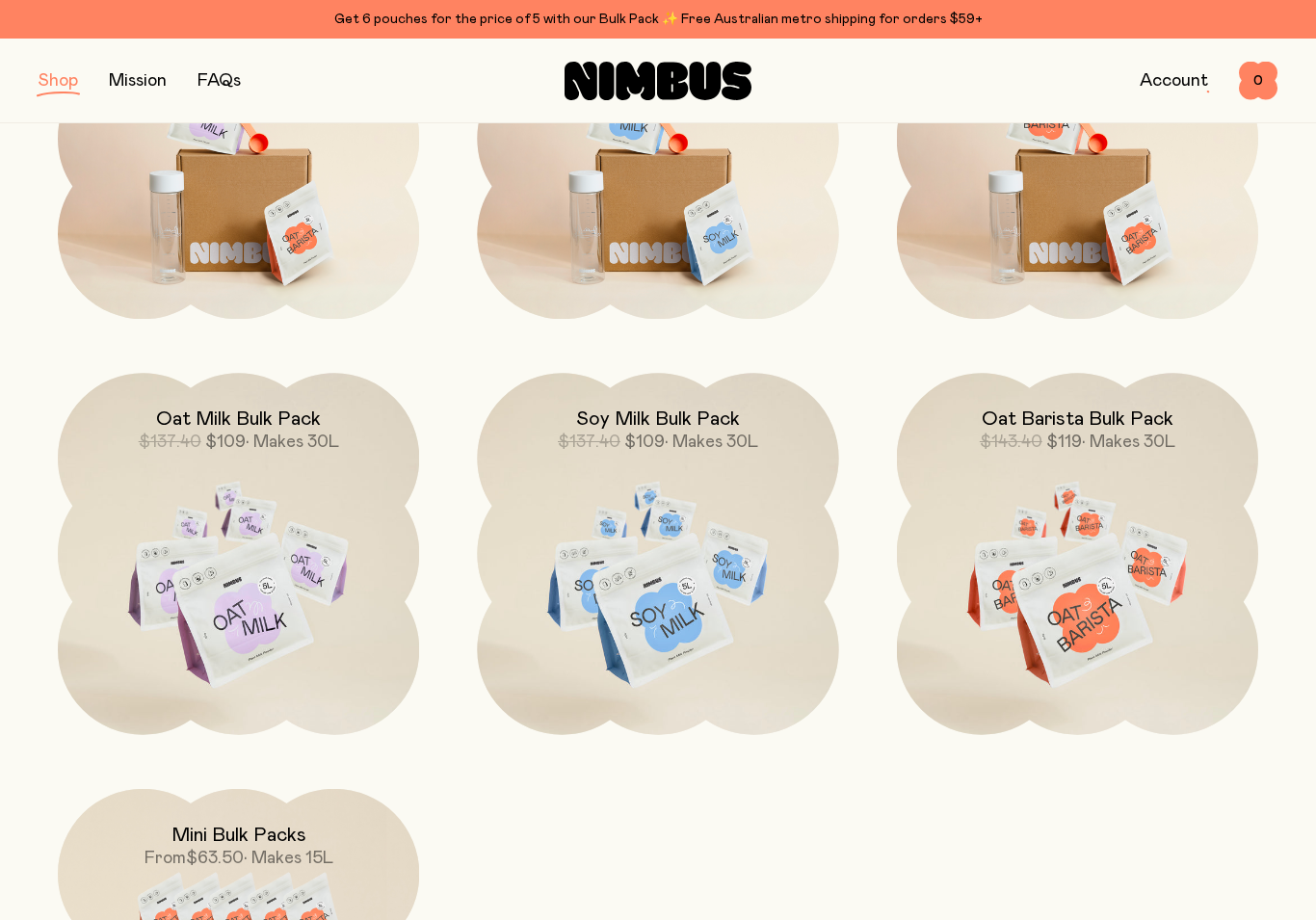 click at bounding box center [657, 585] 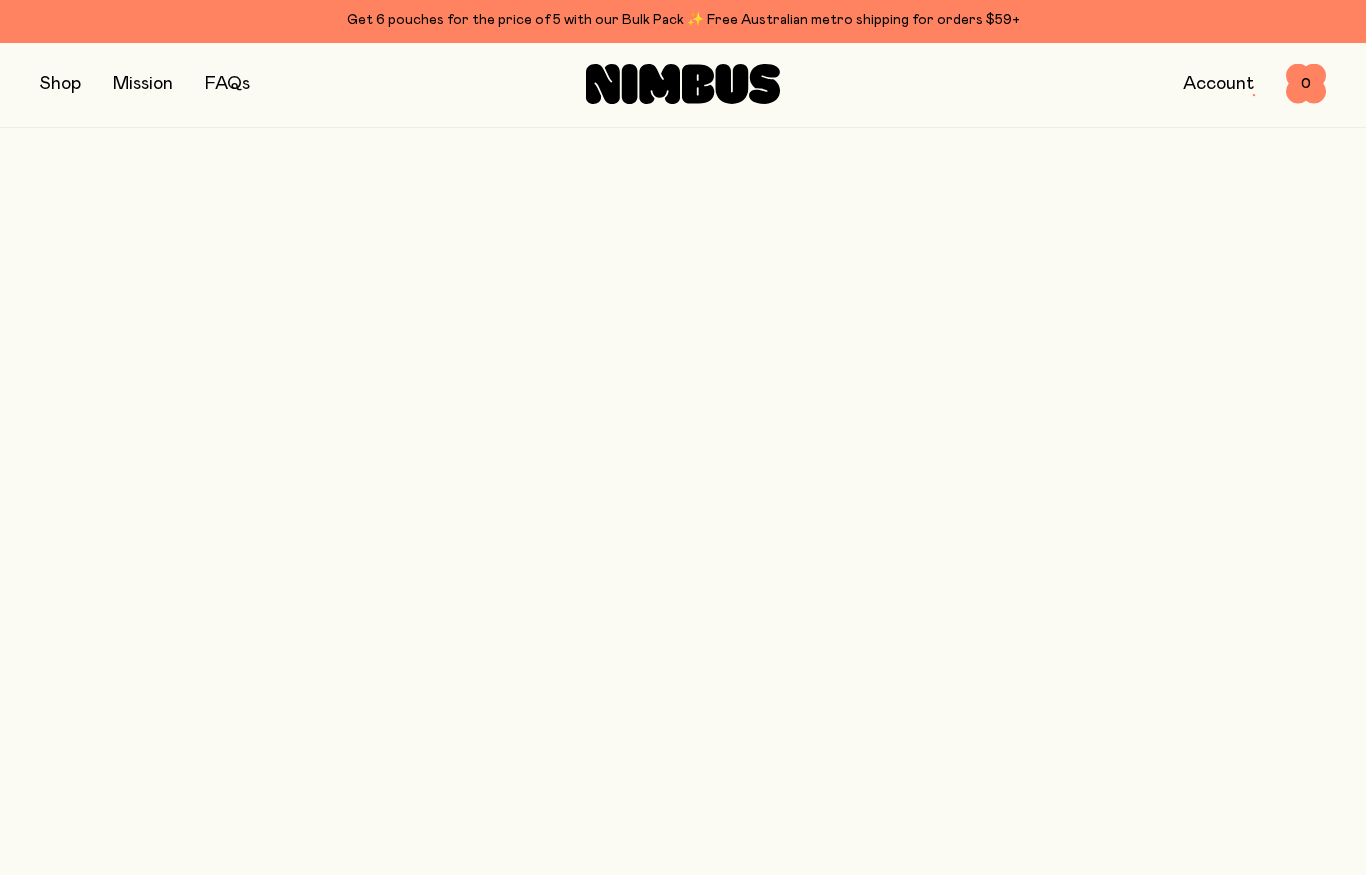 scroll, scrollTop: 0, scrollLeft: 0, axis: both 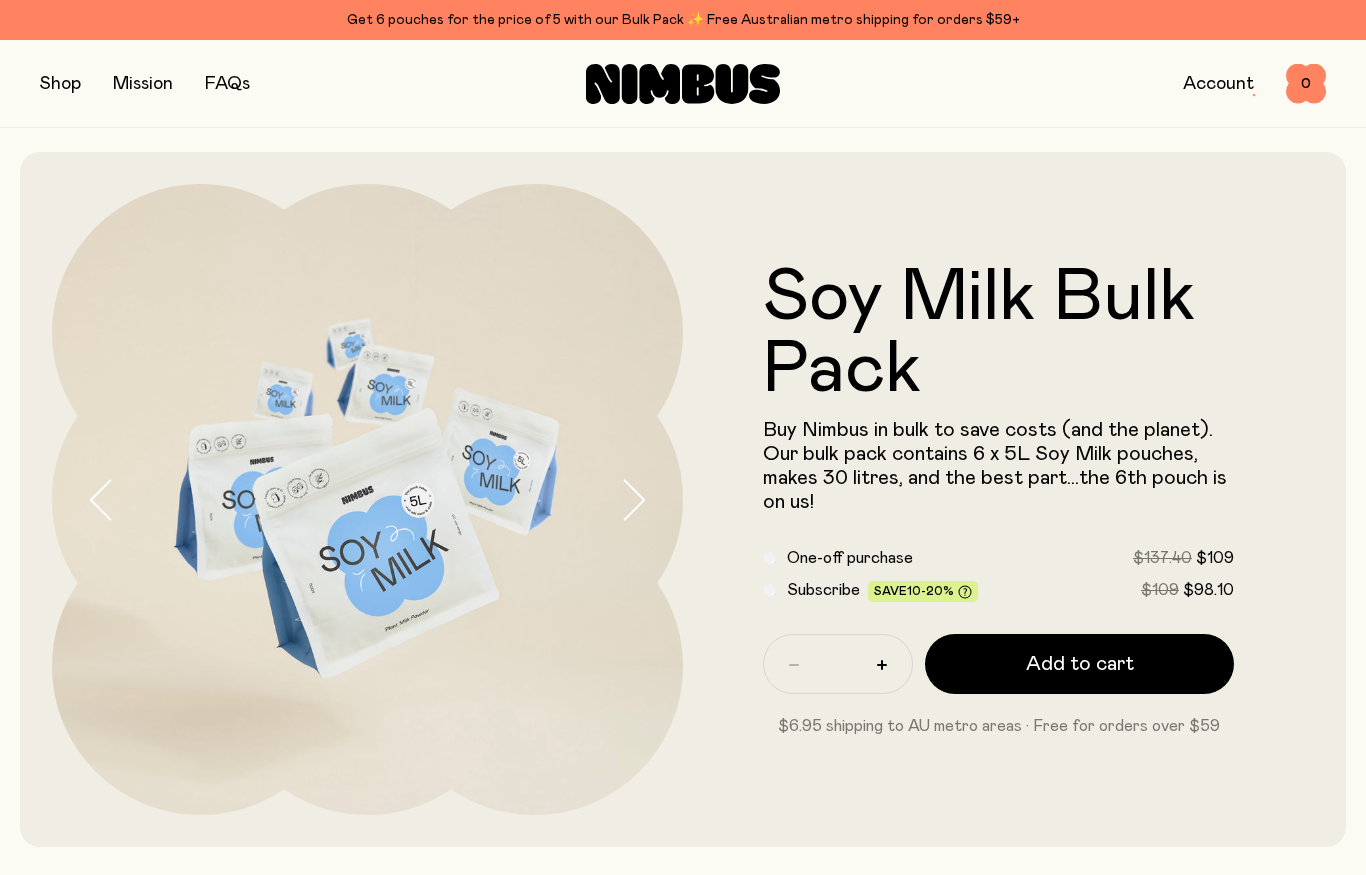 click on "Subscribe" at bounding box center (823, 590) 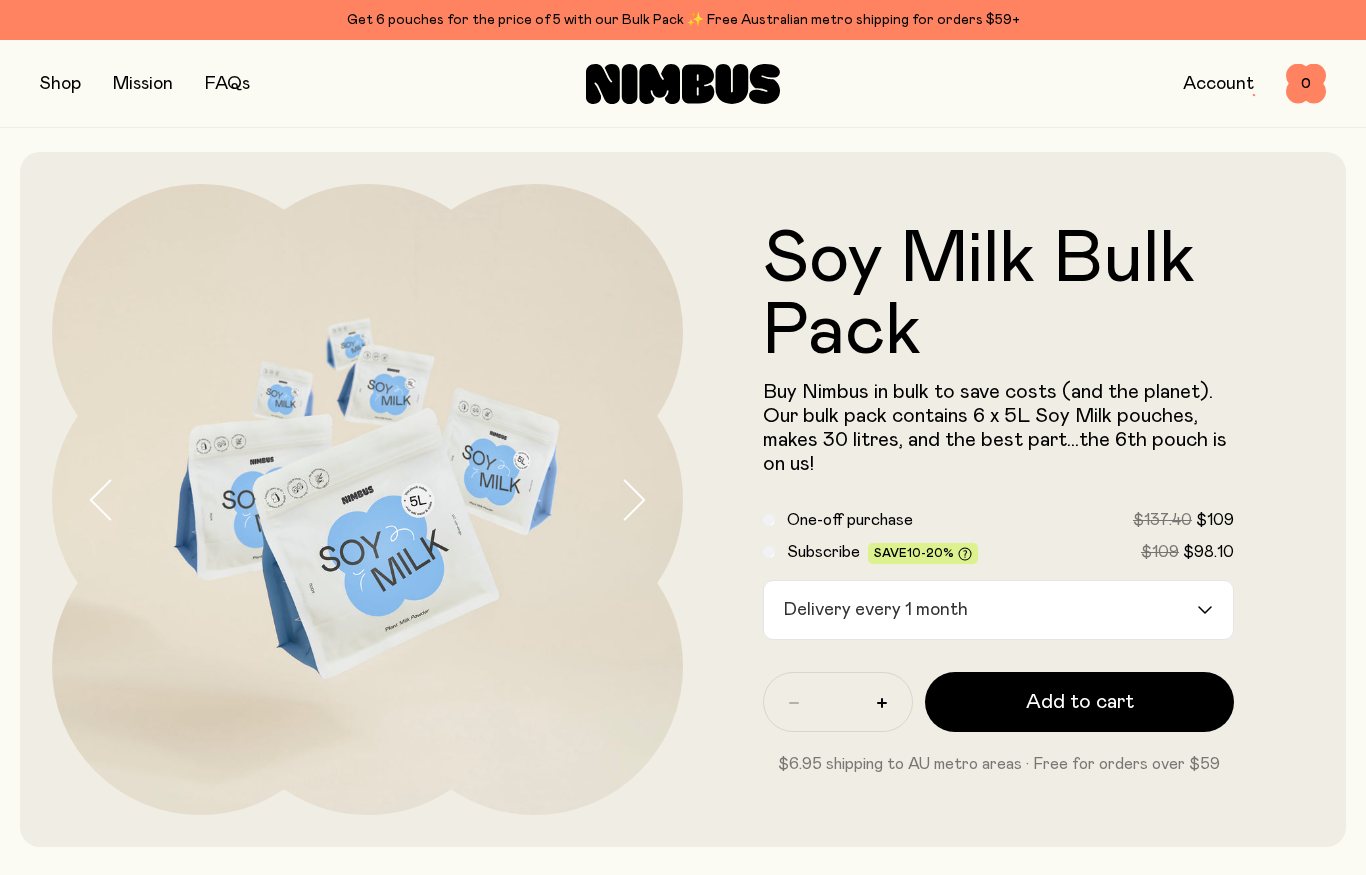 click 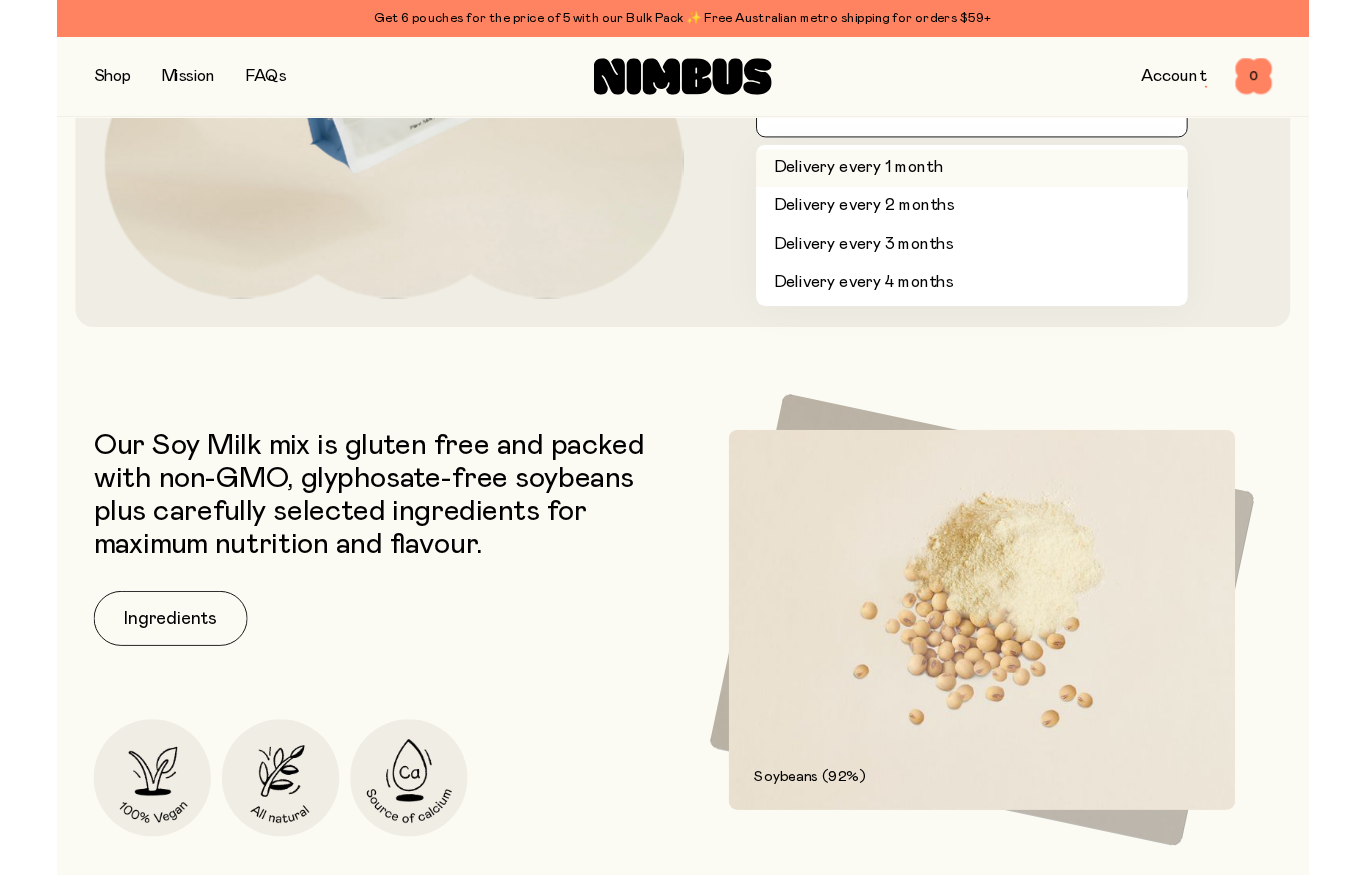 scroll, scrollTop: 389, scrollLeft: 0, axis: vertical 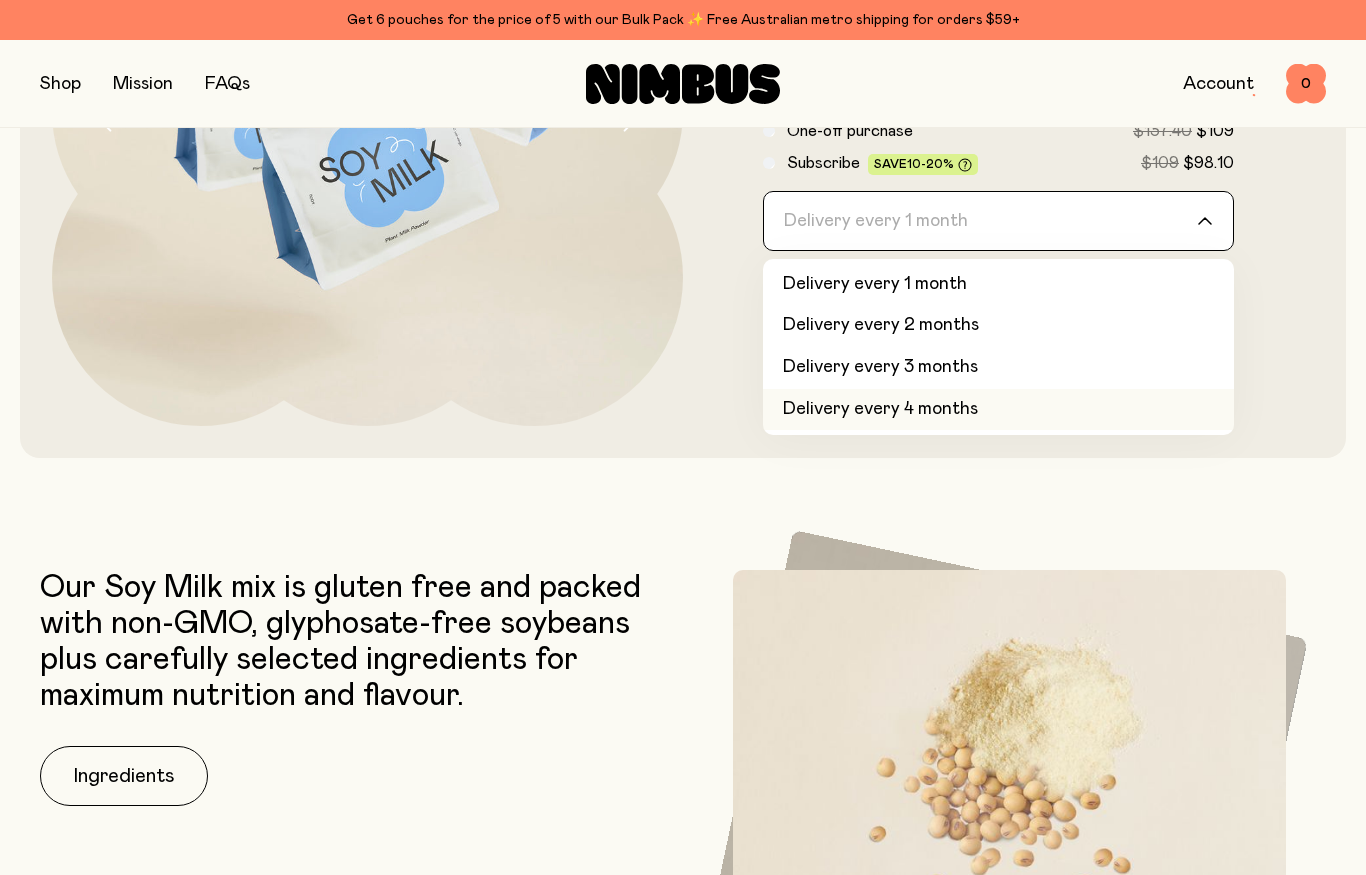 click on "Delivery every 4 months" 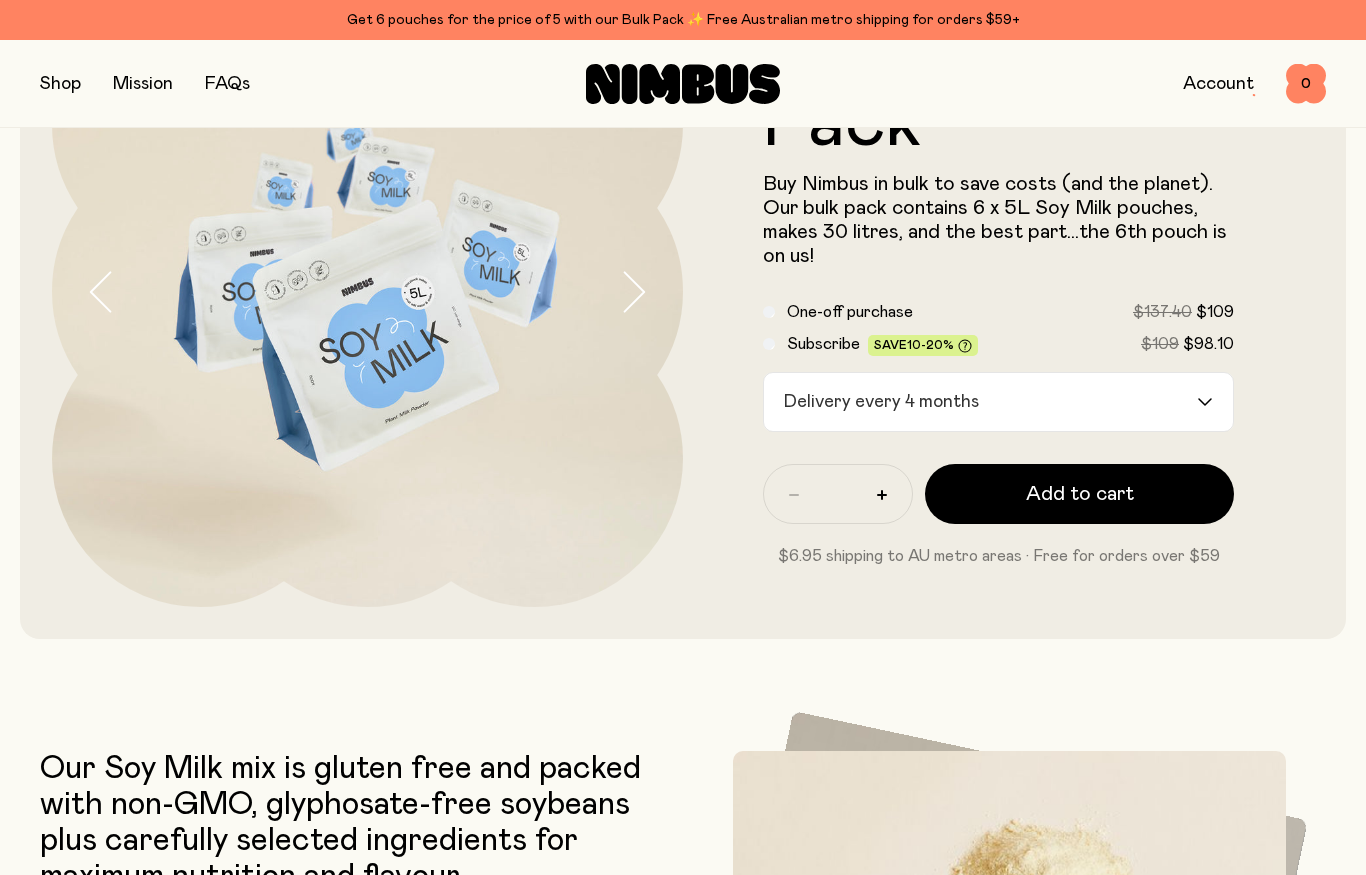 scroll, scrollTop: 182, scrollLeft: 0, axis: vertical 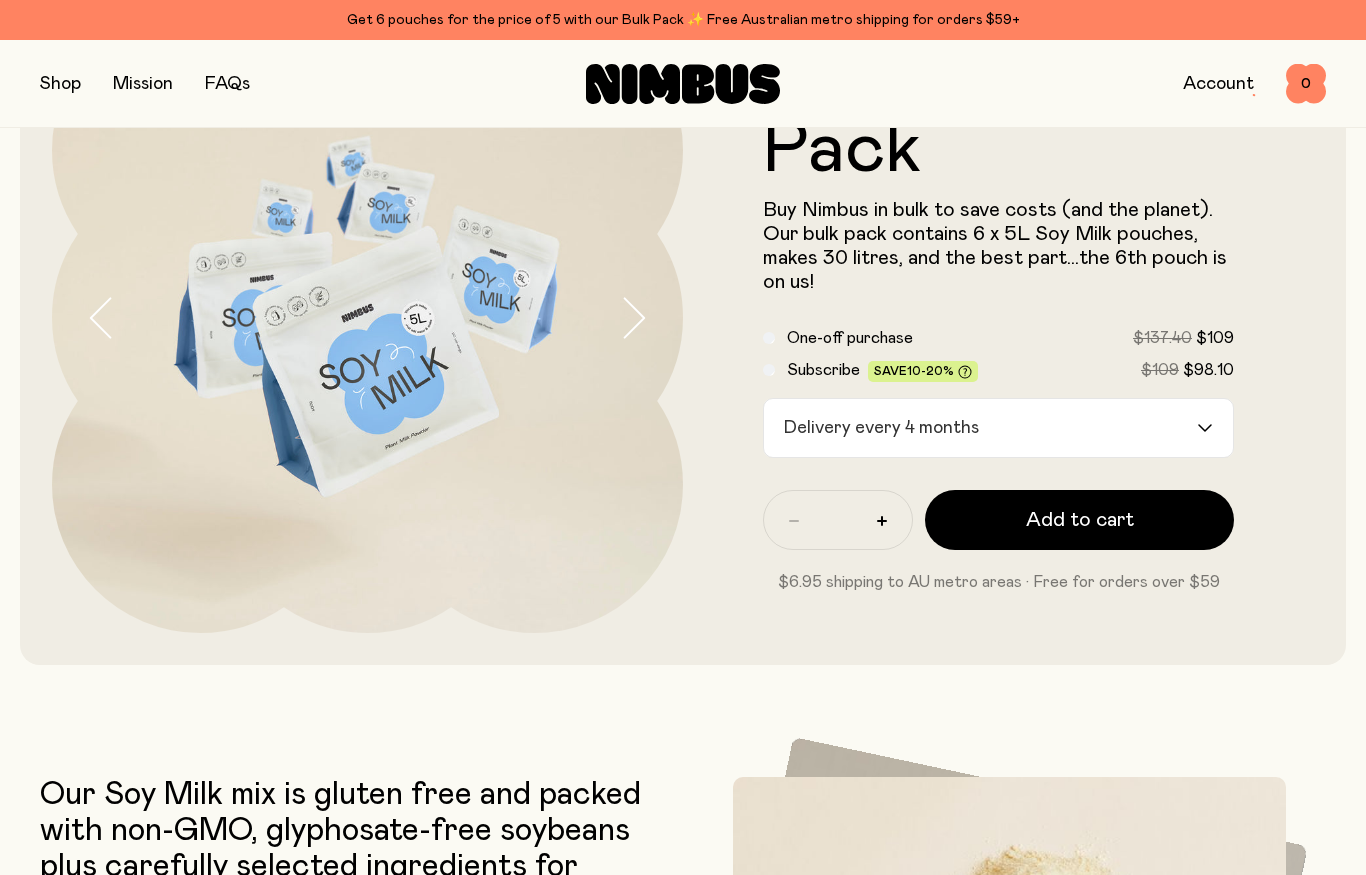 click on "Add to cart" at bounding box center (1080, 520) 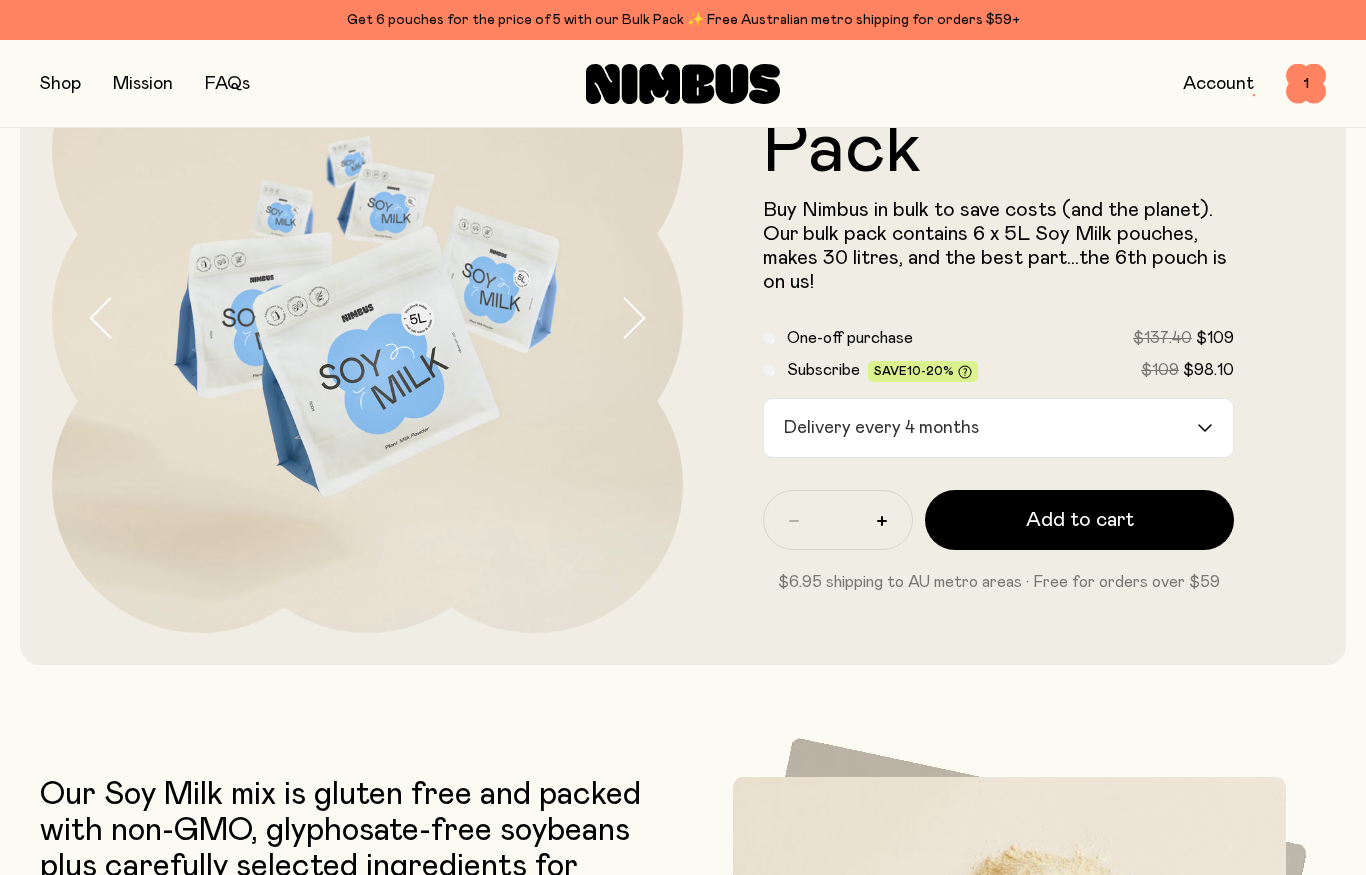 scroll, scrollTop: 0, scrollLeft: 0, axis: both 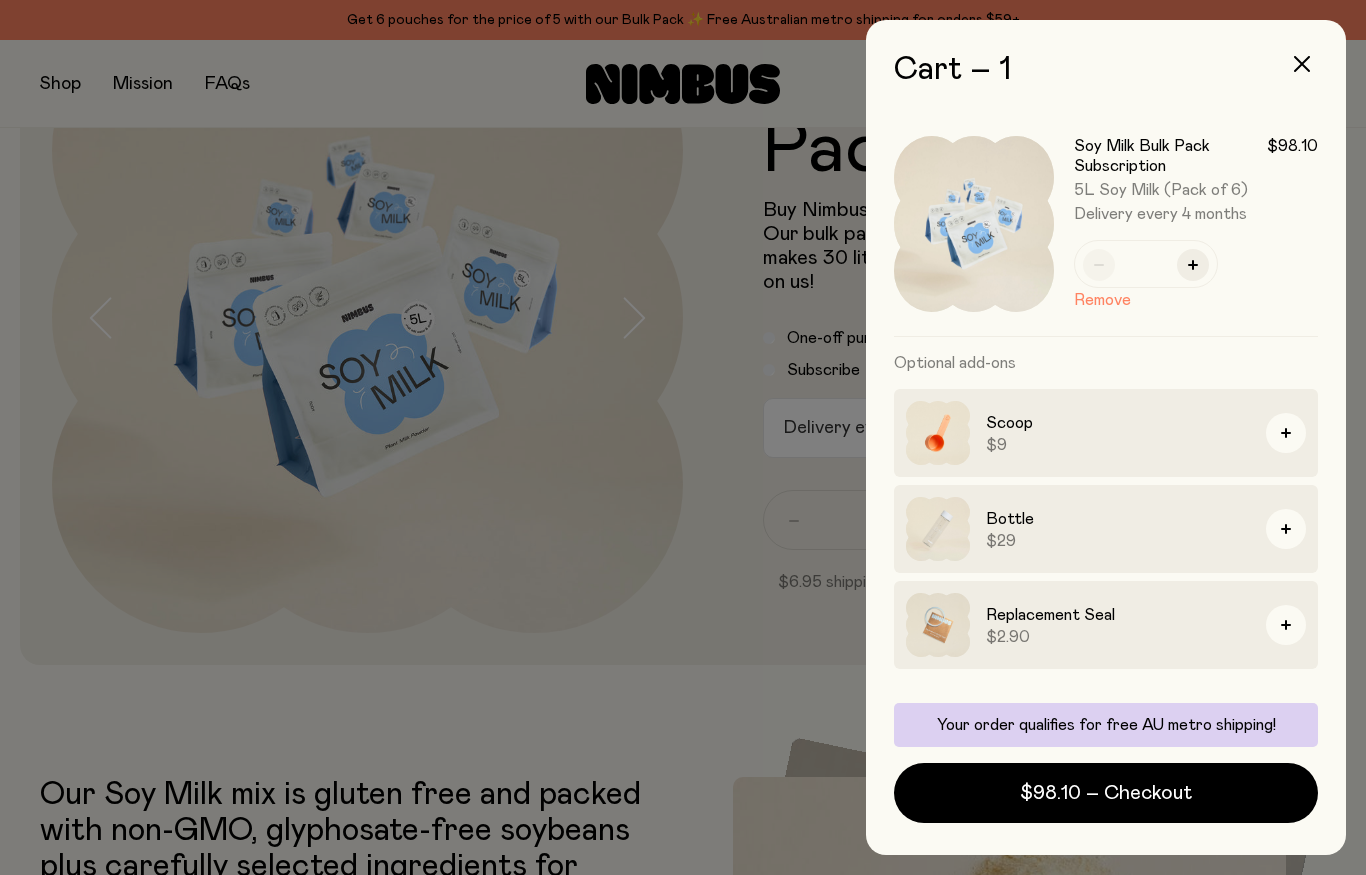 click at bounding box center (683, 437) 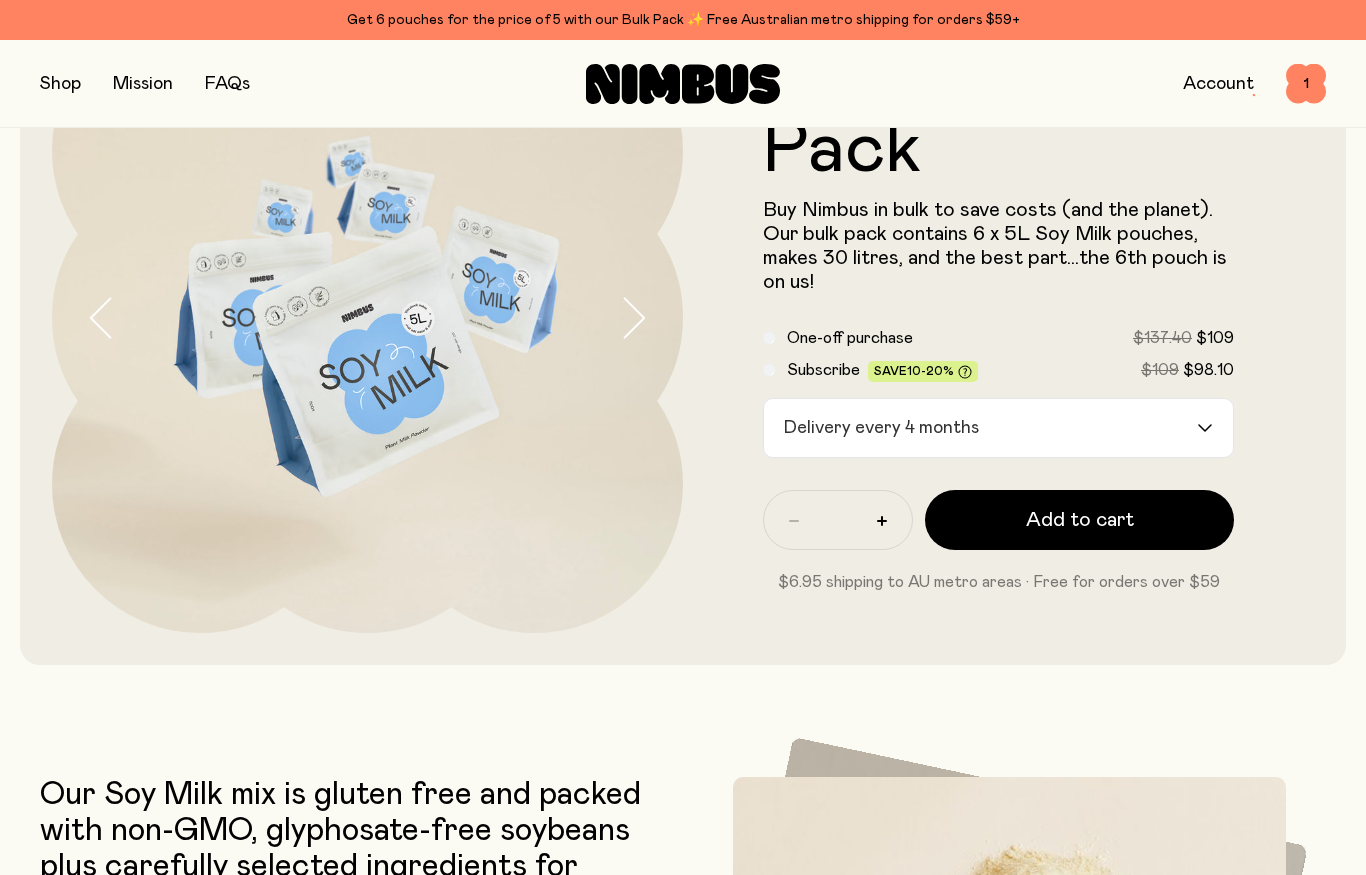 click on "FAQs" at bounding box center [227, 84] 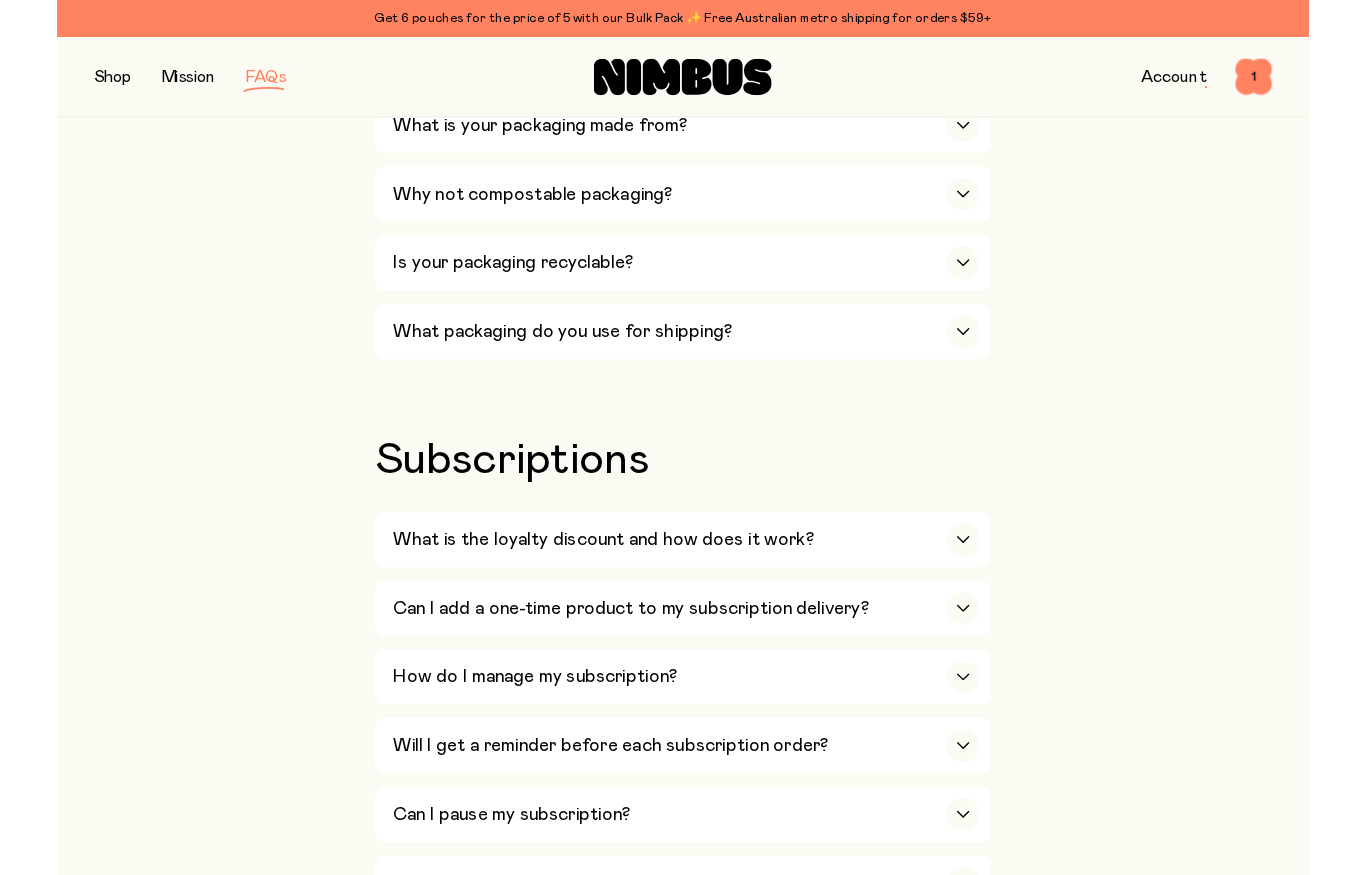 scroll, scrollTop: 2076, scrollLeft: 0, axis: vertical 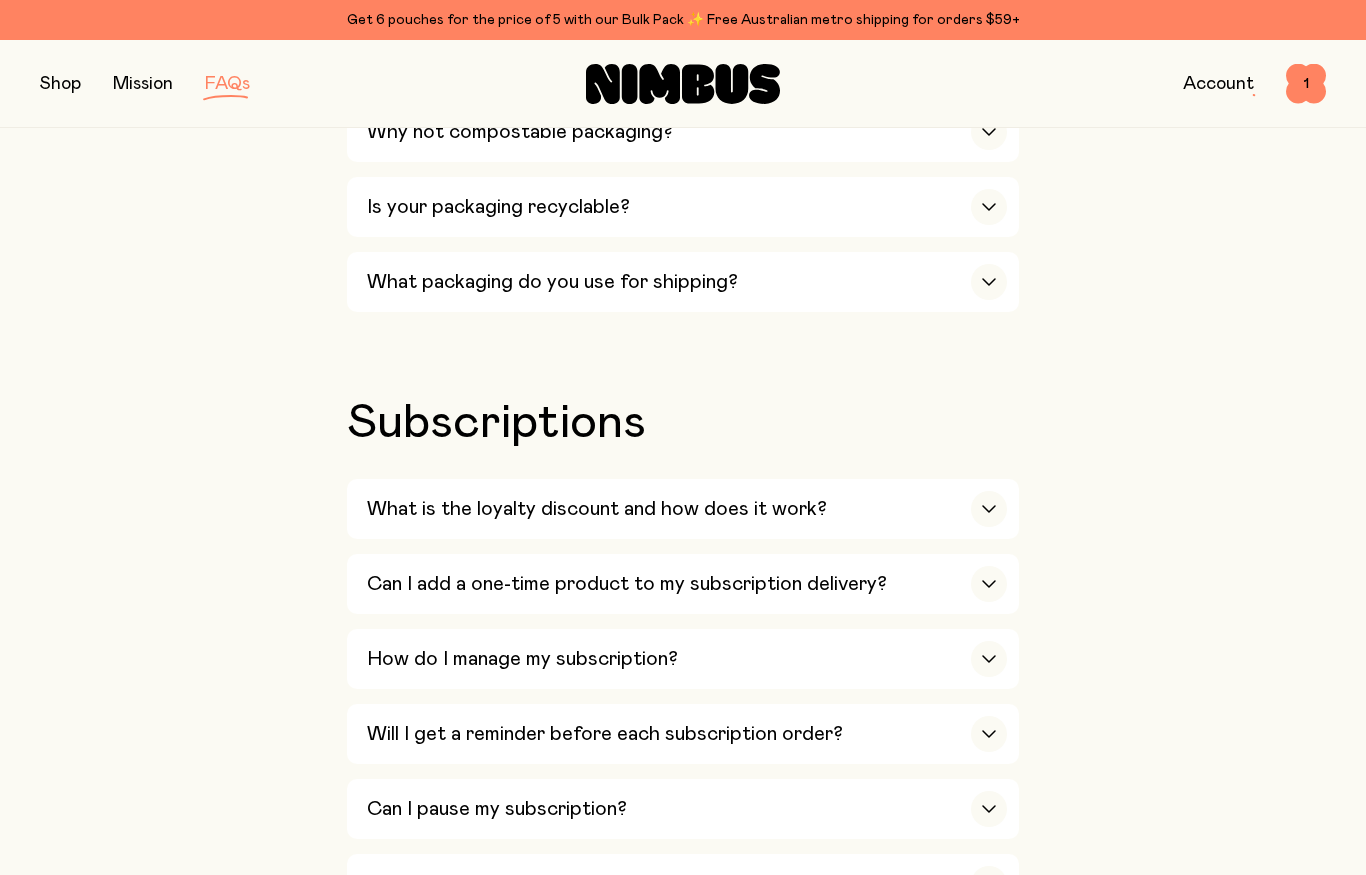 click on "How do I manage my subscription?" at bounding box center (687, 659) 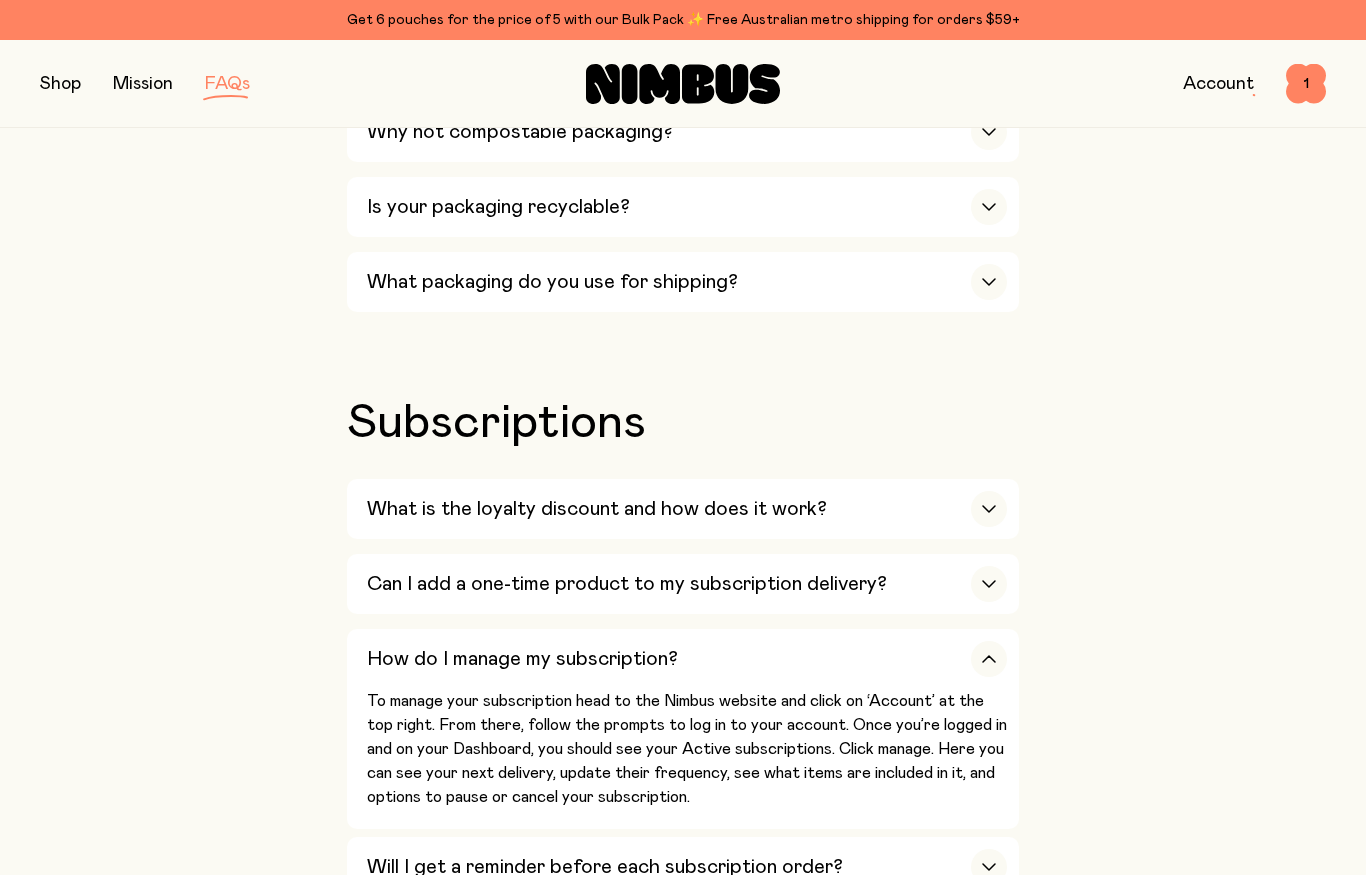 click 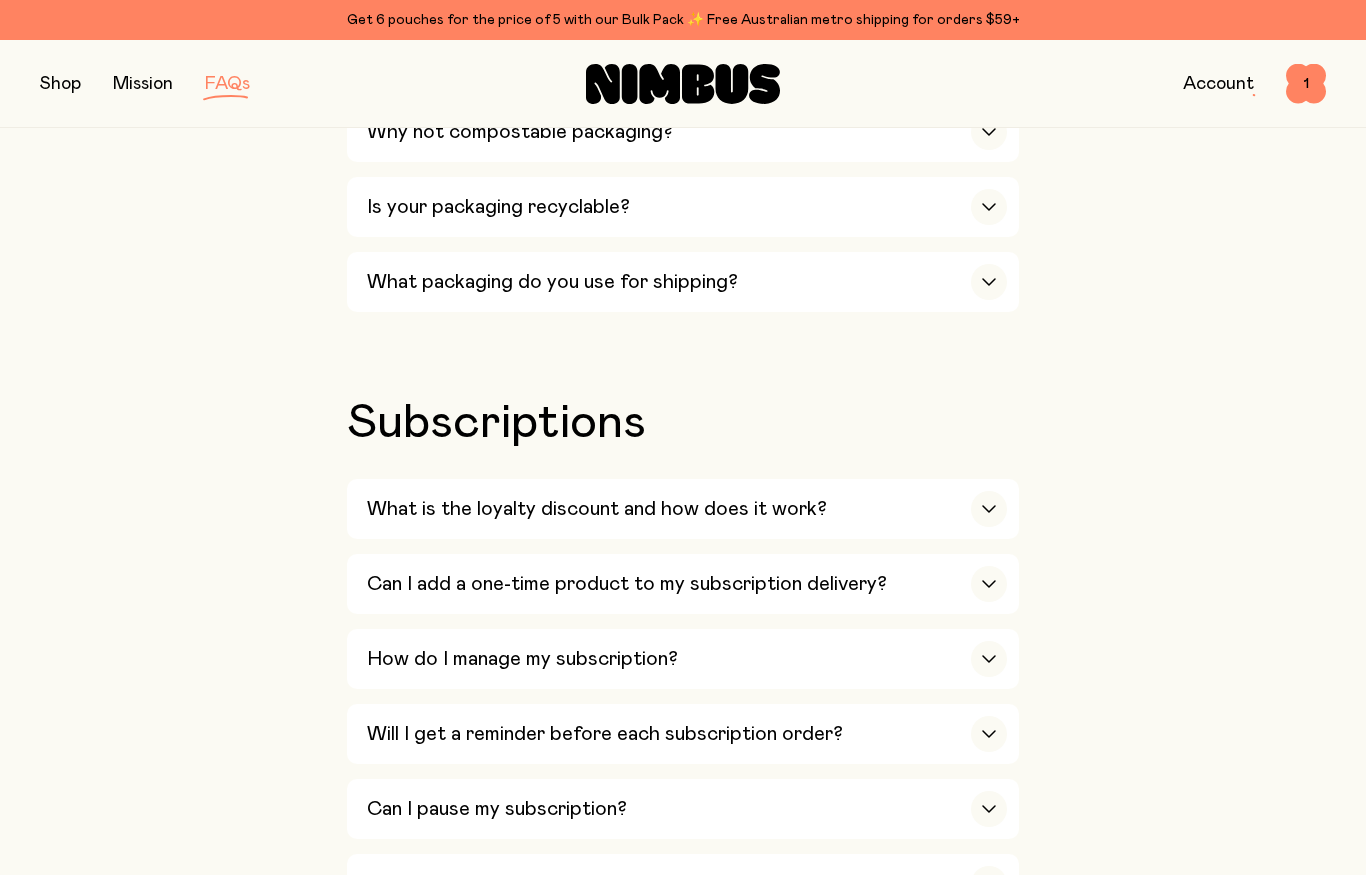 click 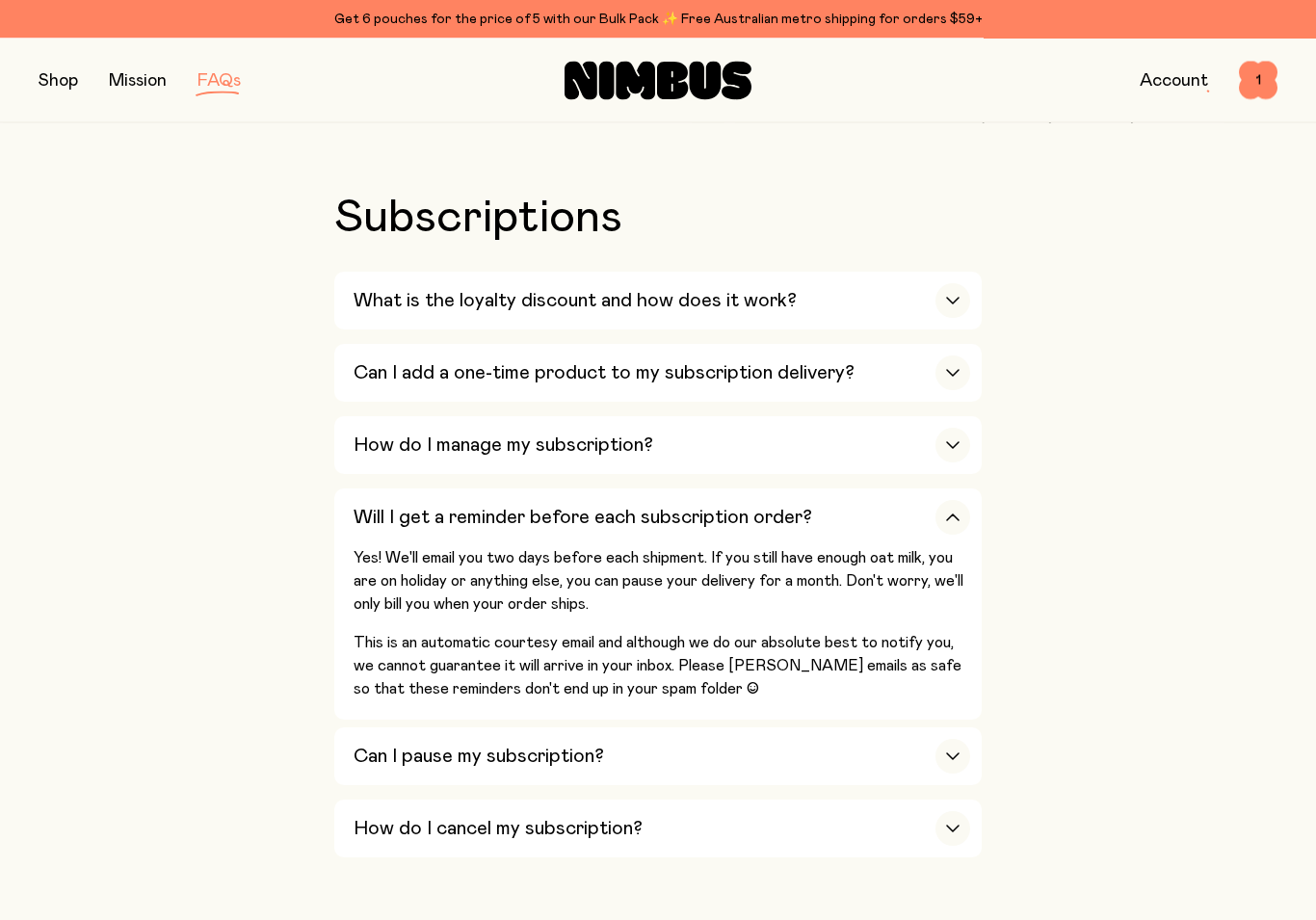 click 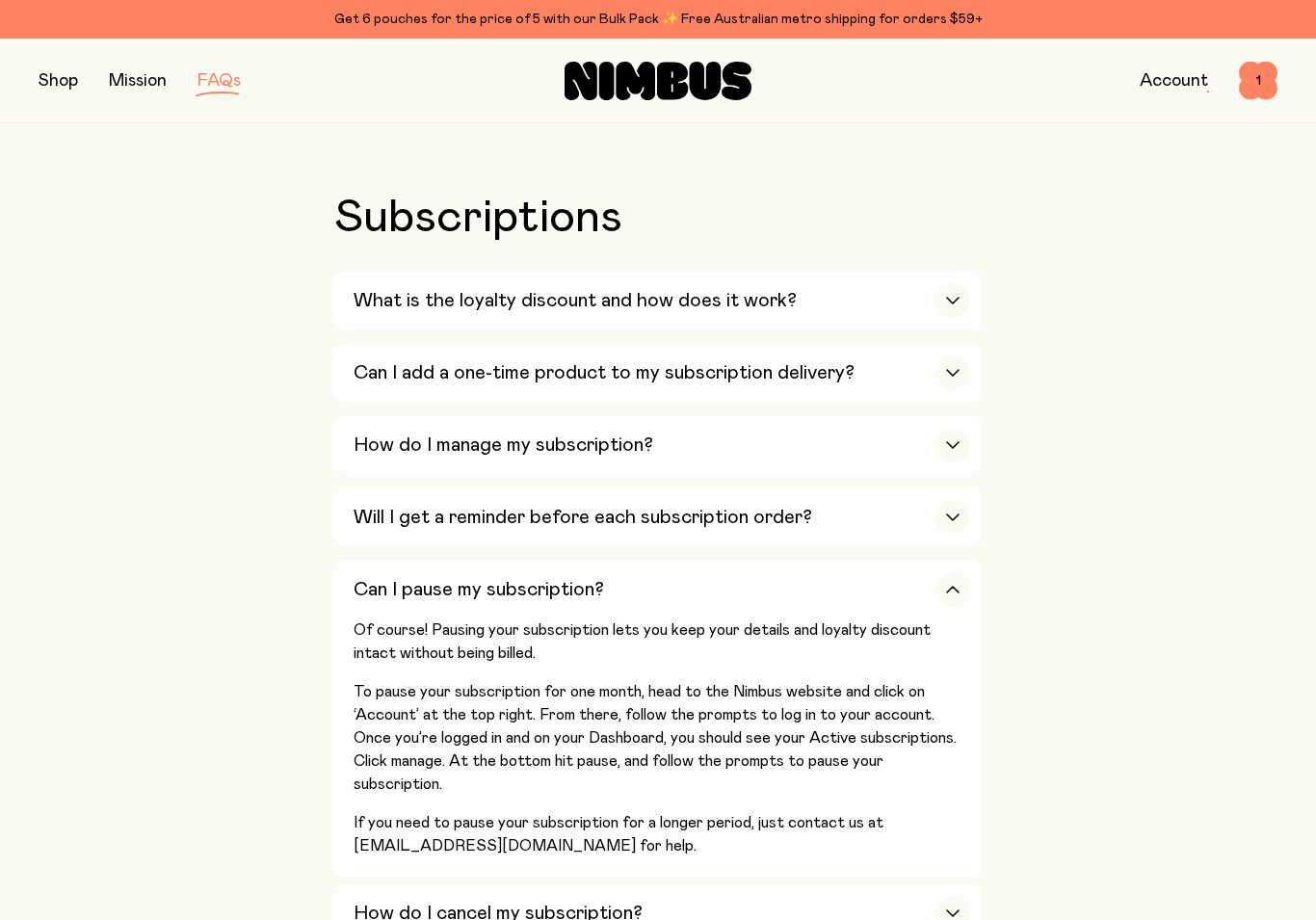 click 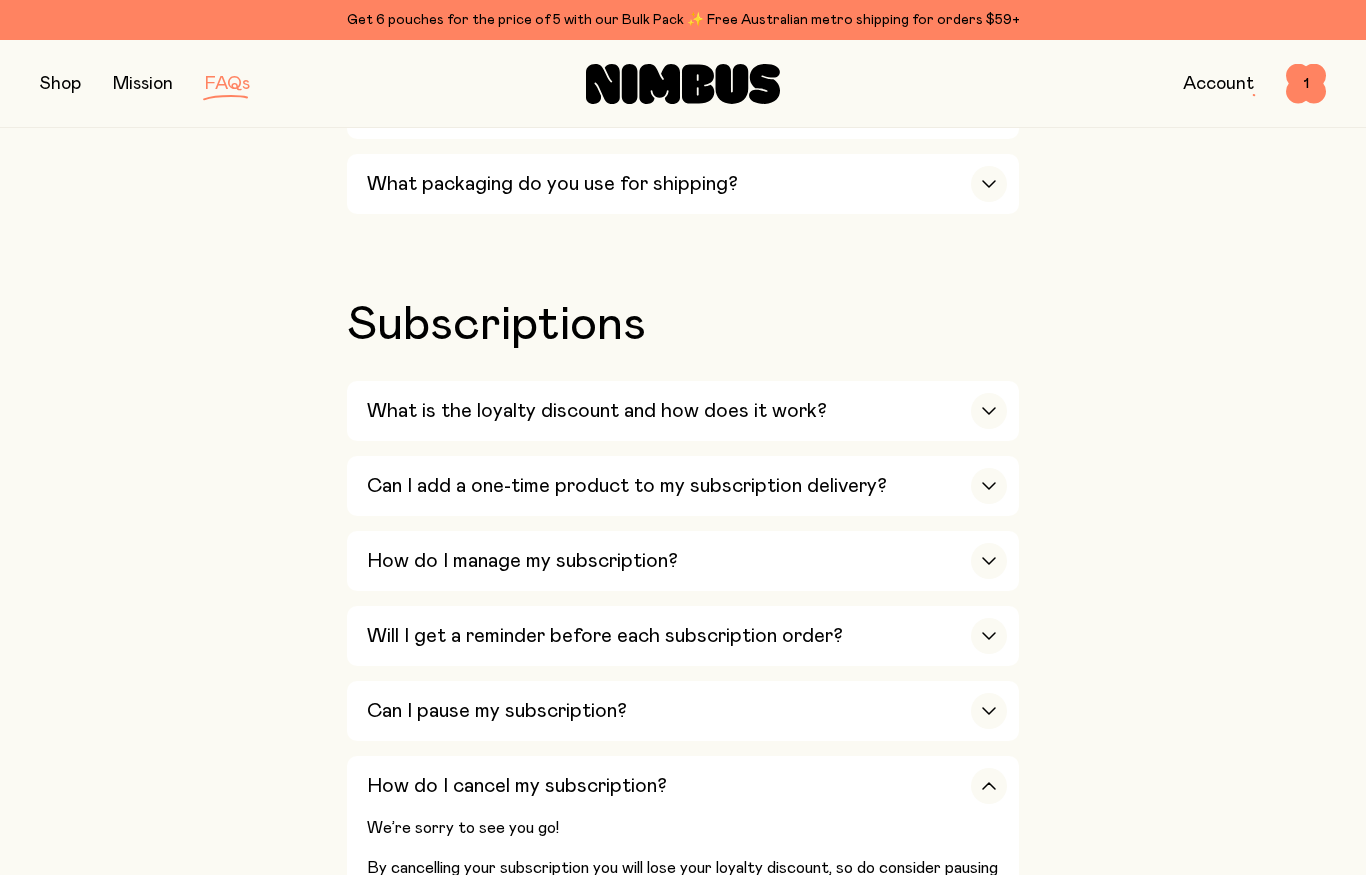 scroll, scrollTop: 2172, scrollLeft: 0, axis: vertical 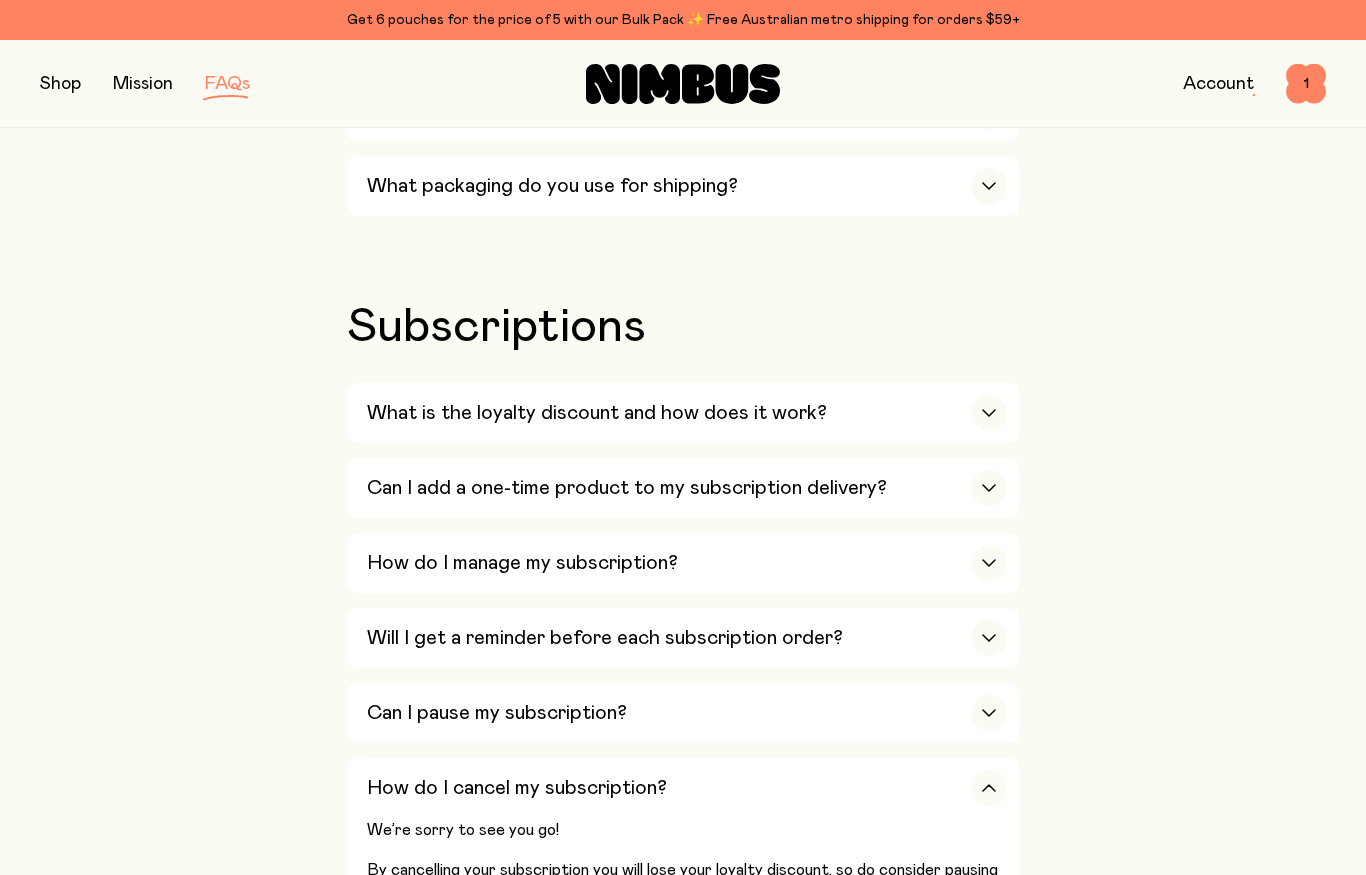 click 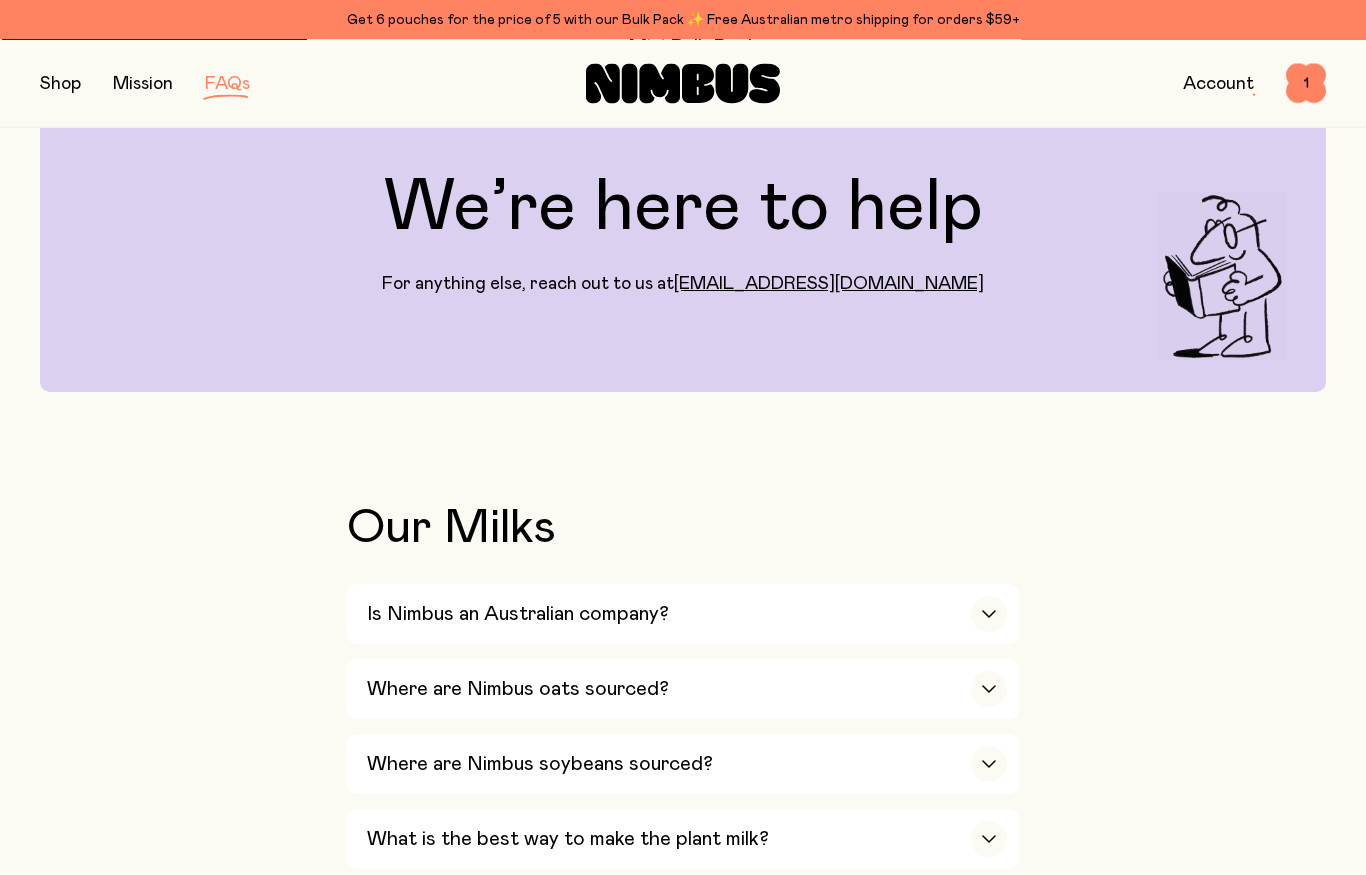 scroll, scrollTop: 0, scrollLeft: 0, axis: both 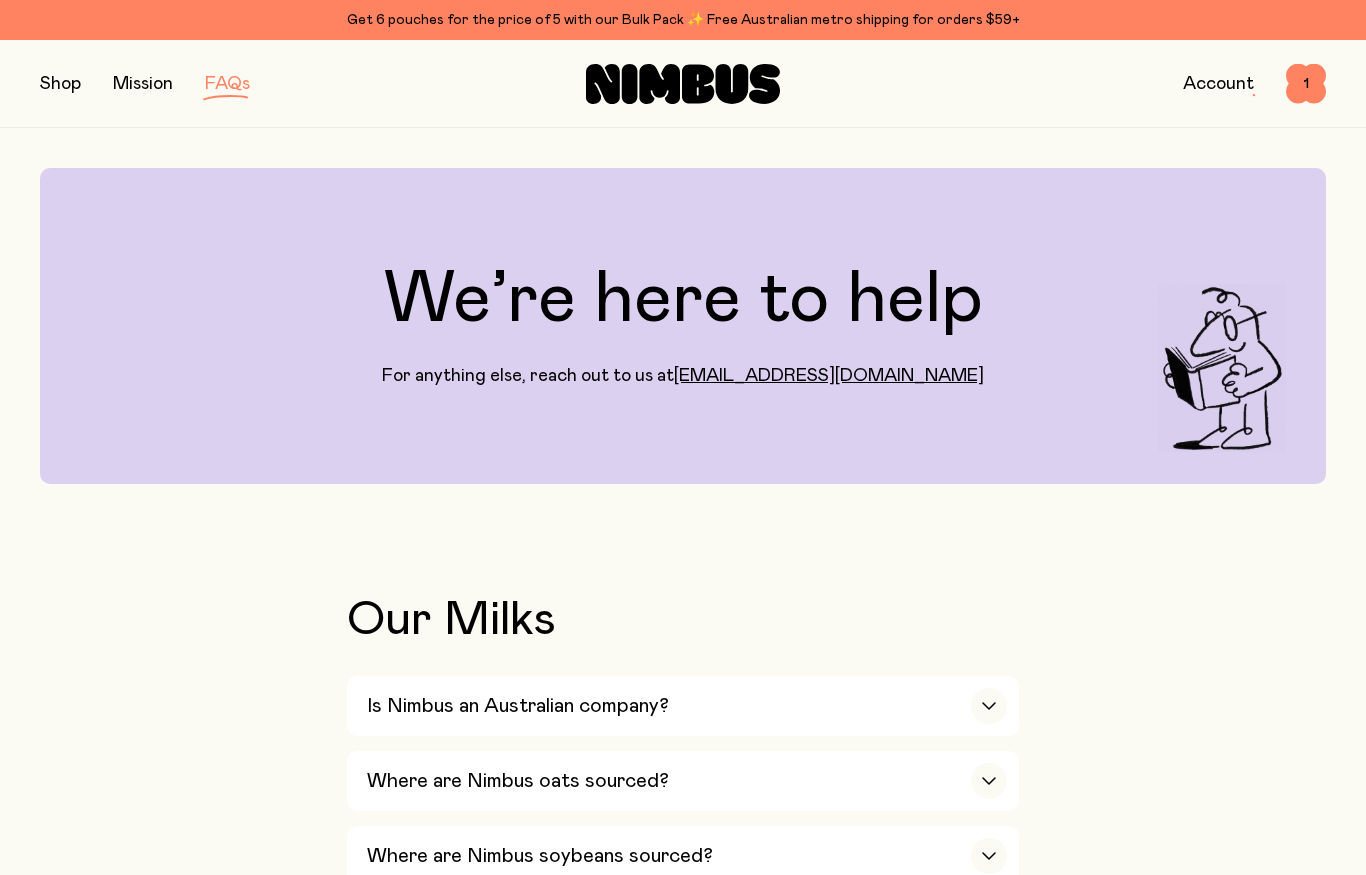 click on "1" at bounding box center [1306, 84] 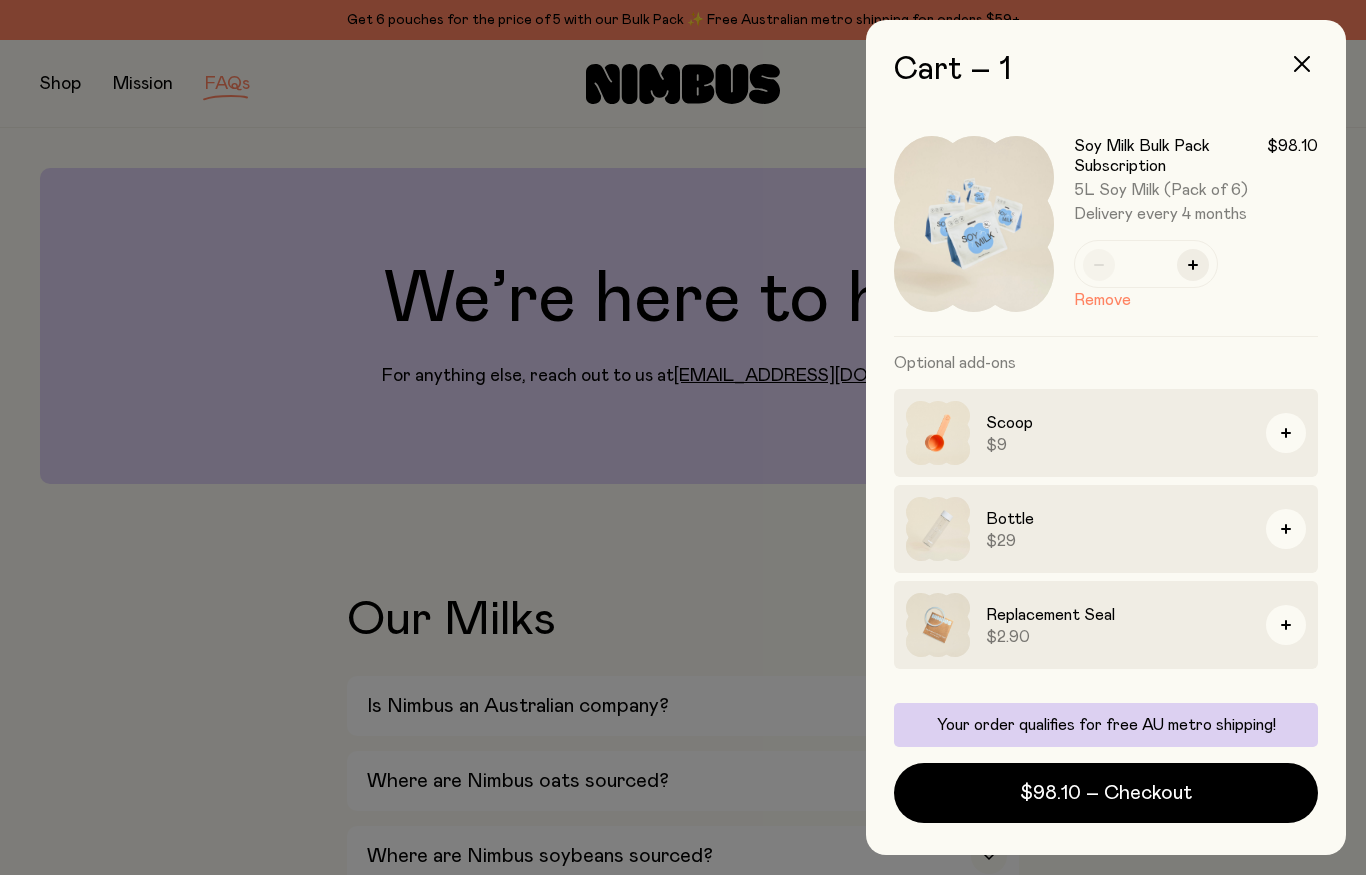 click on "$98.10 – Checkout" at bounding box center (1106, 793) 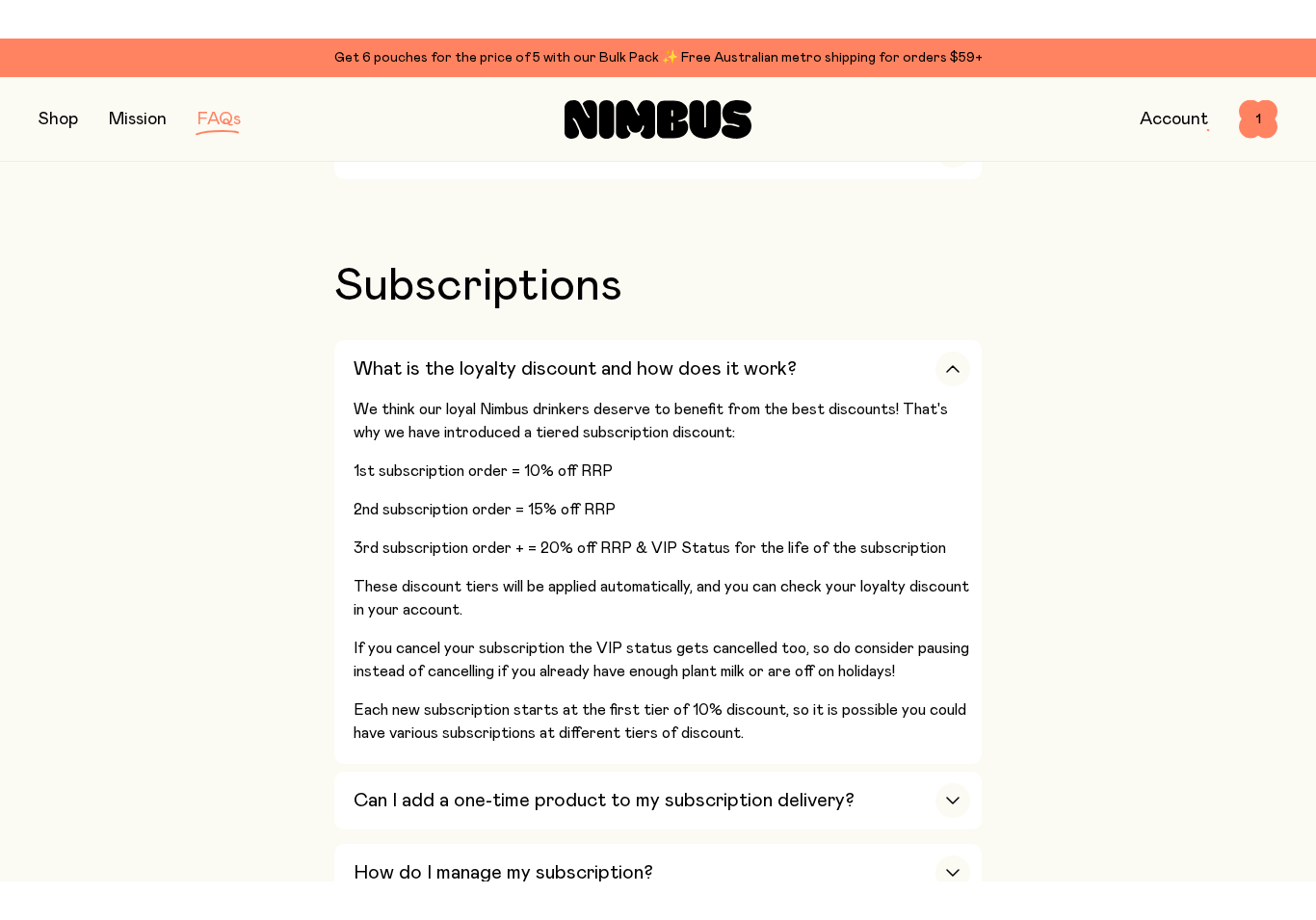 scroll, scrollTop: 2189, scrollLeft: 0, axis: vertical 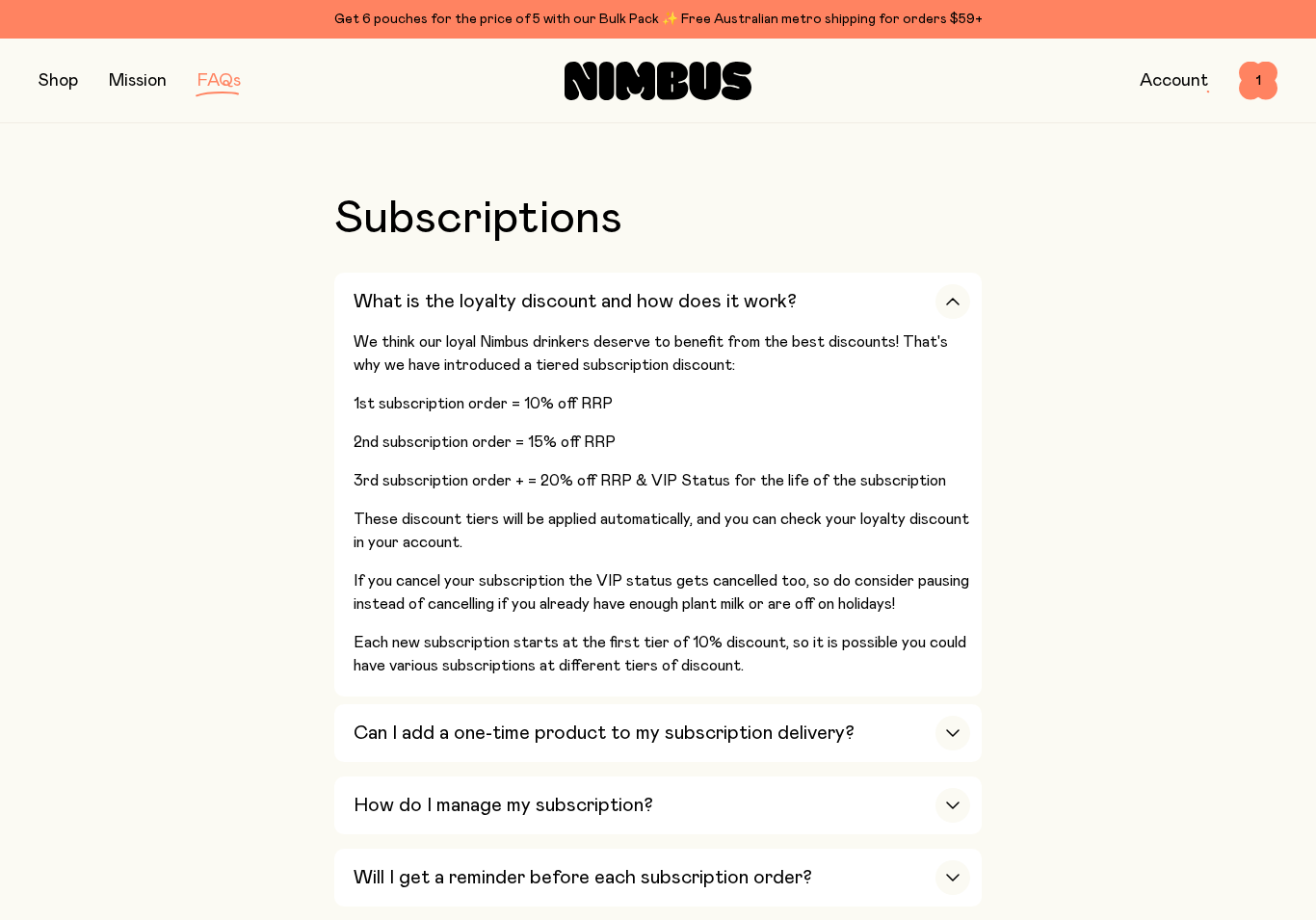click 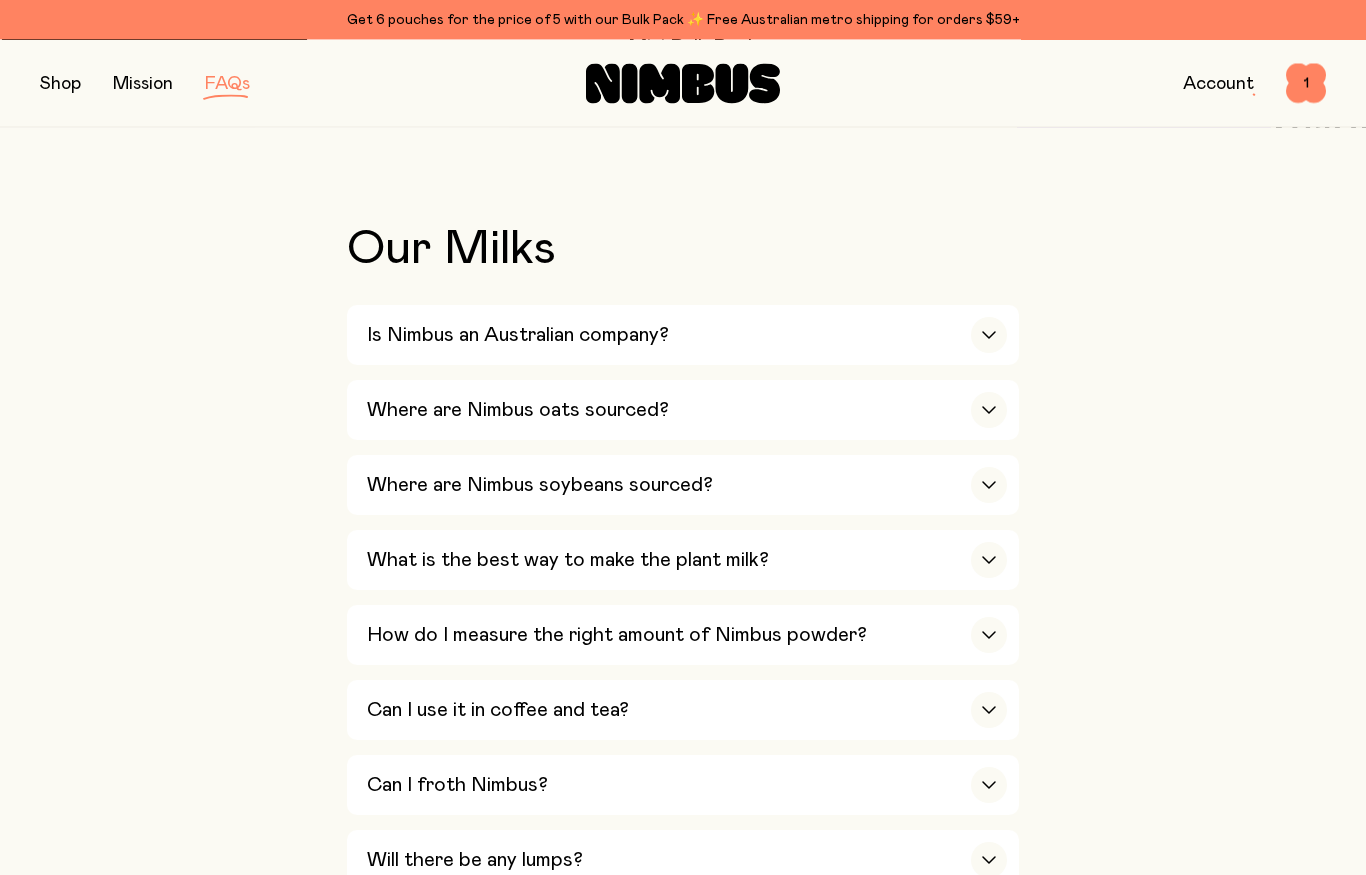 scroll, scrollTop: 361, scrollLeft: 0, axis: vertical 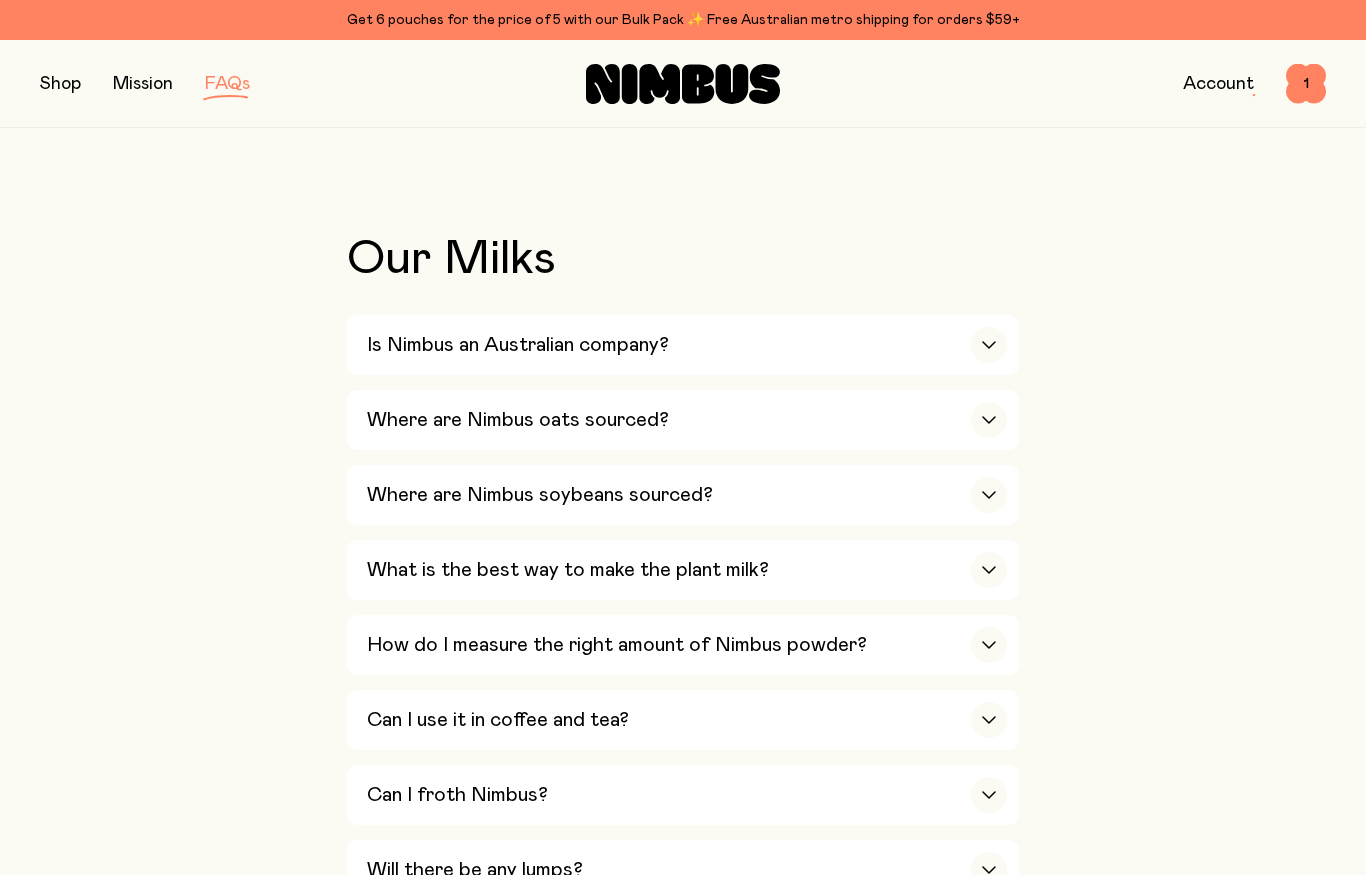click on "1" at bounding box center [1306, 84] 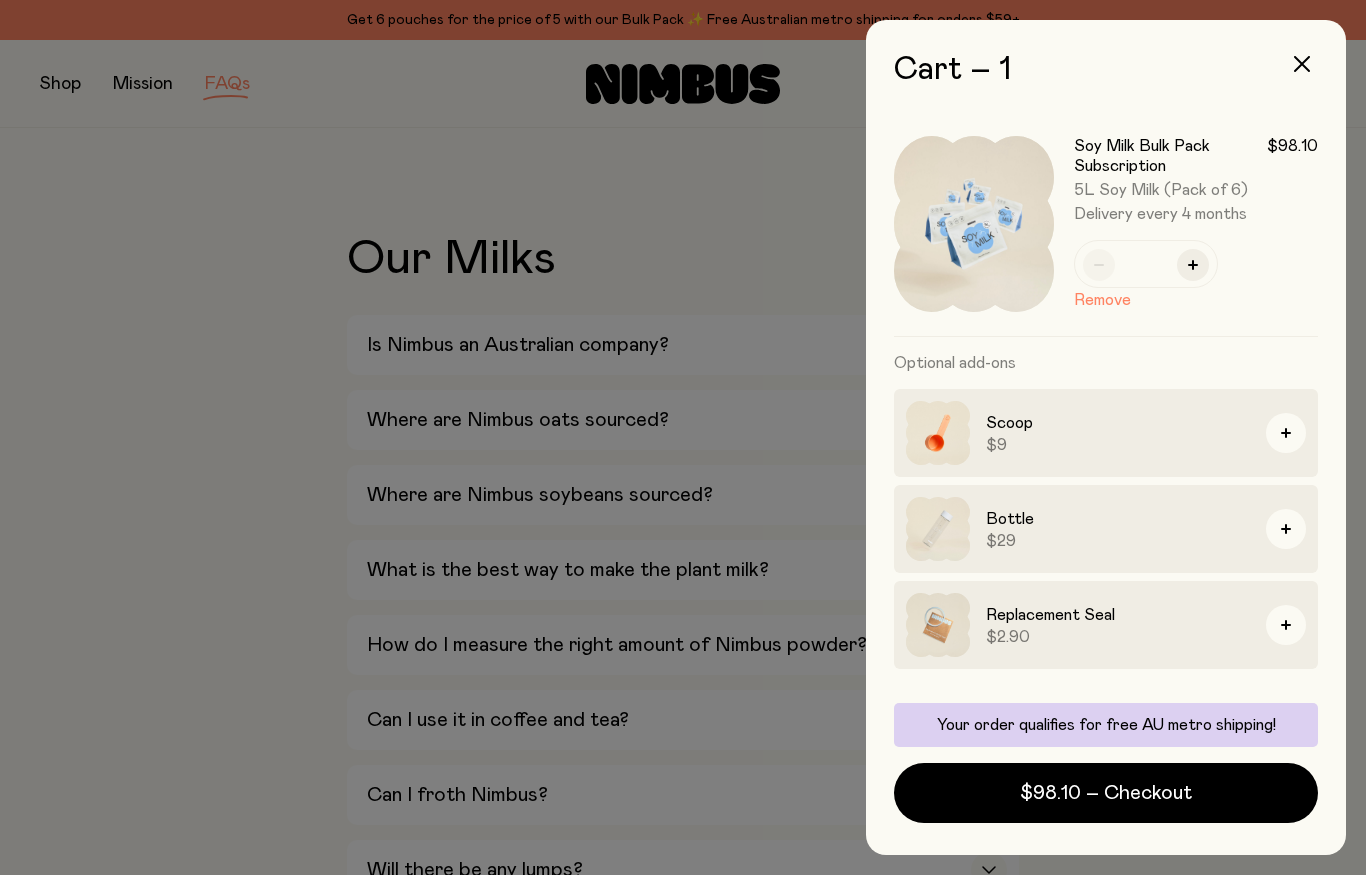 click on "$98.10 – Checkout" at bounding box center [1106, 793] 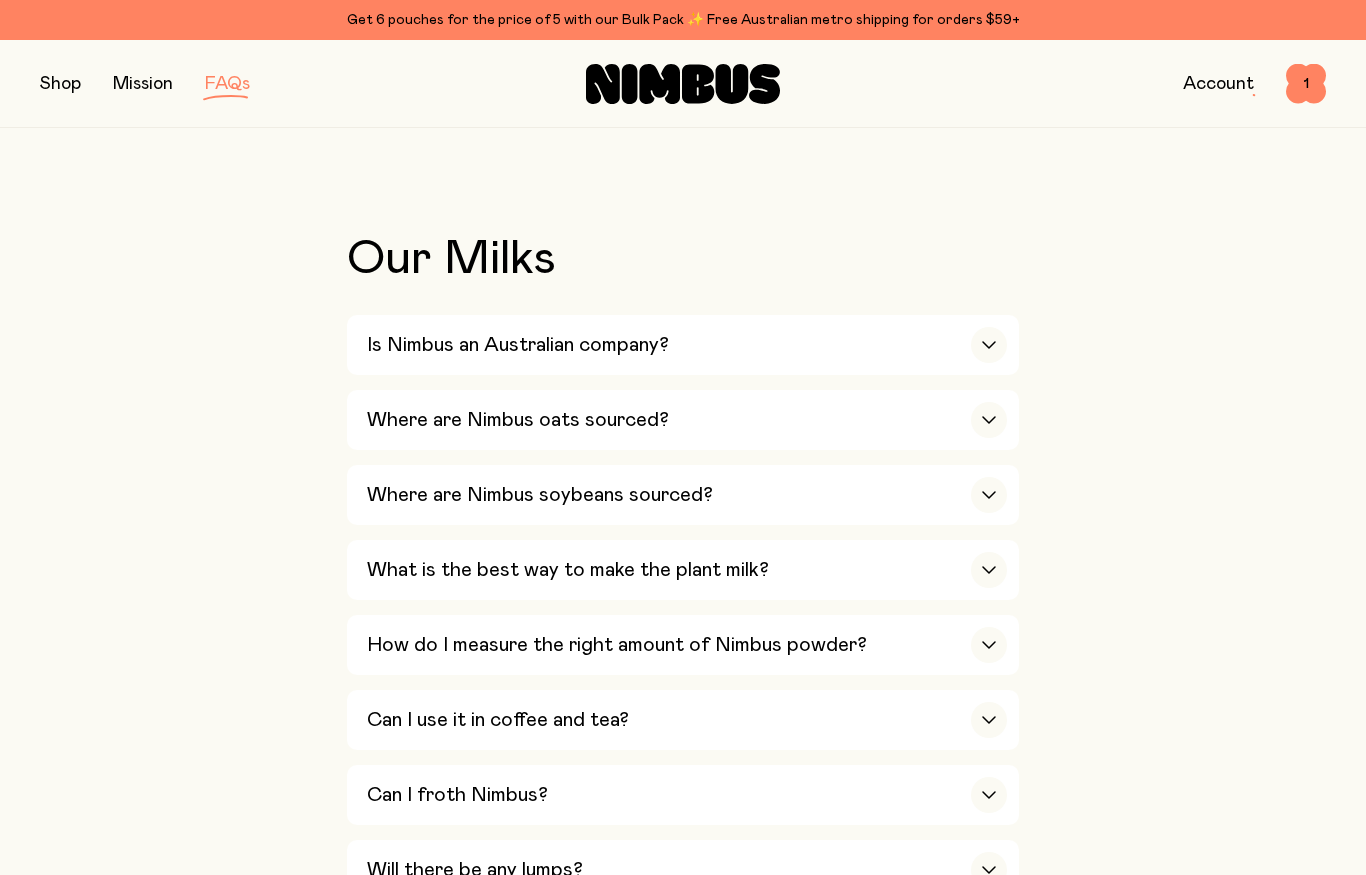 click at bounding box center [60, 84] 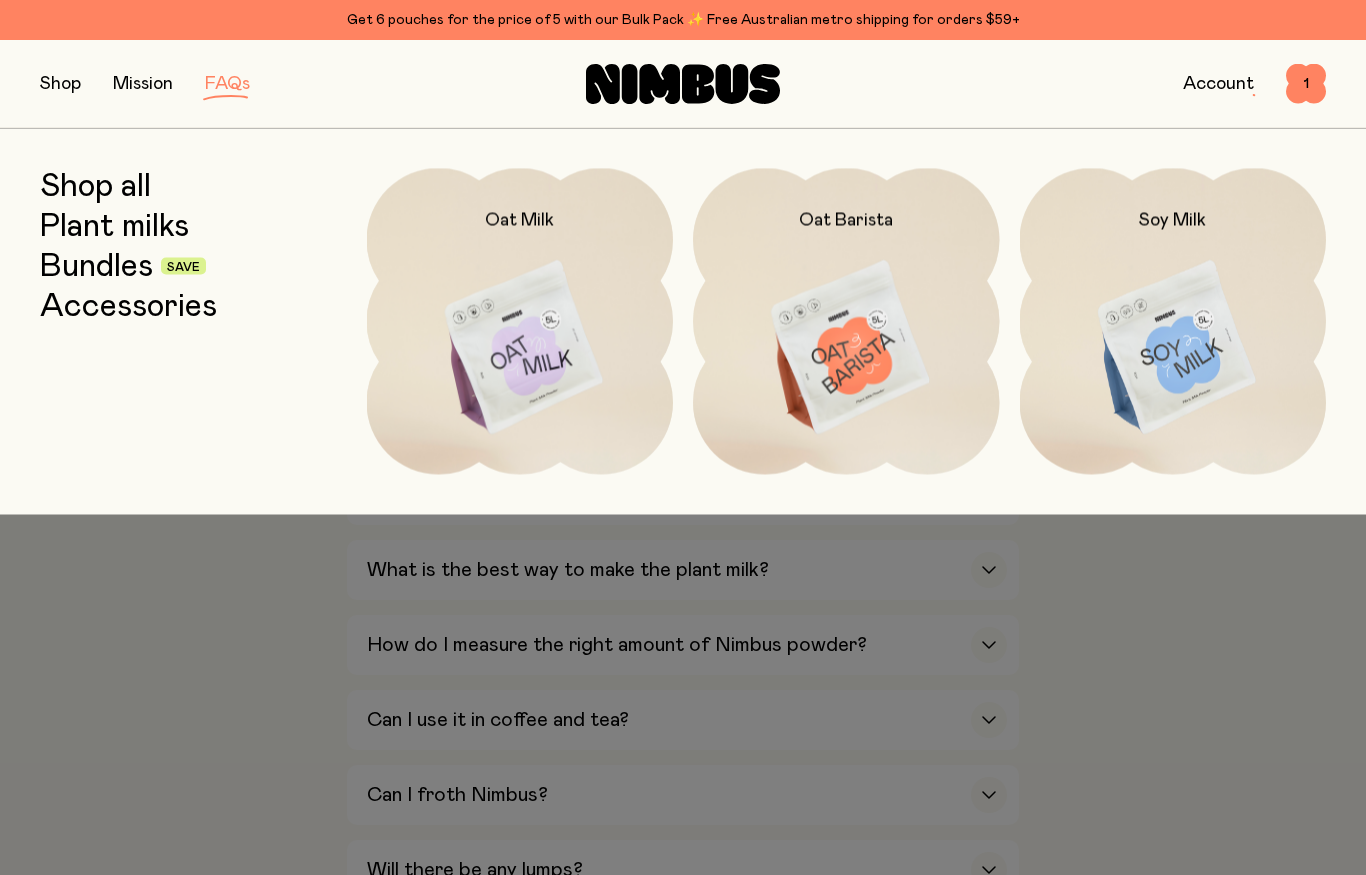click at bounding box center (1173, 348) 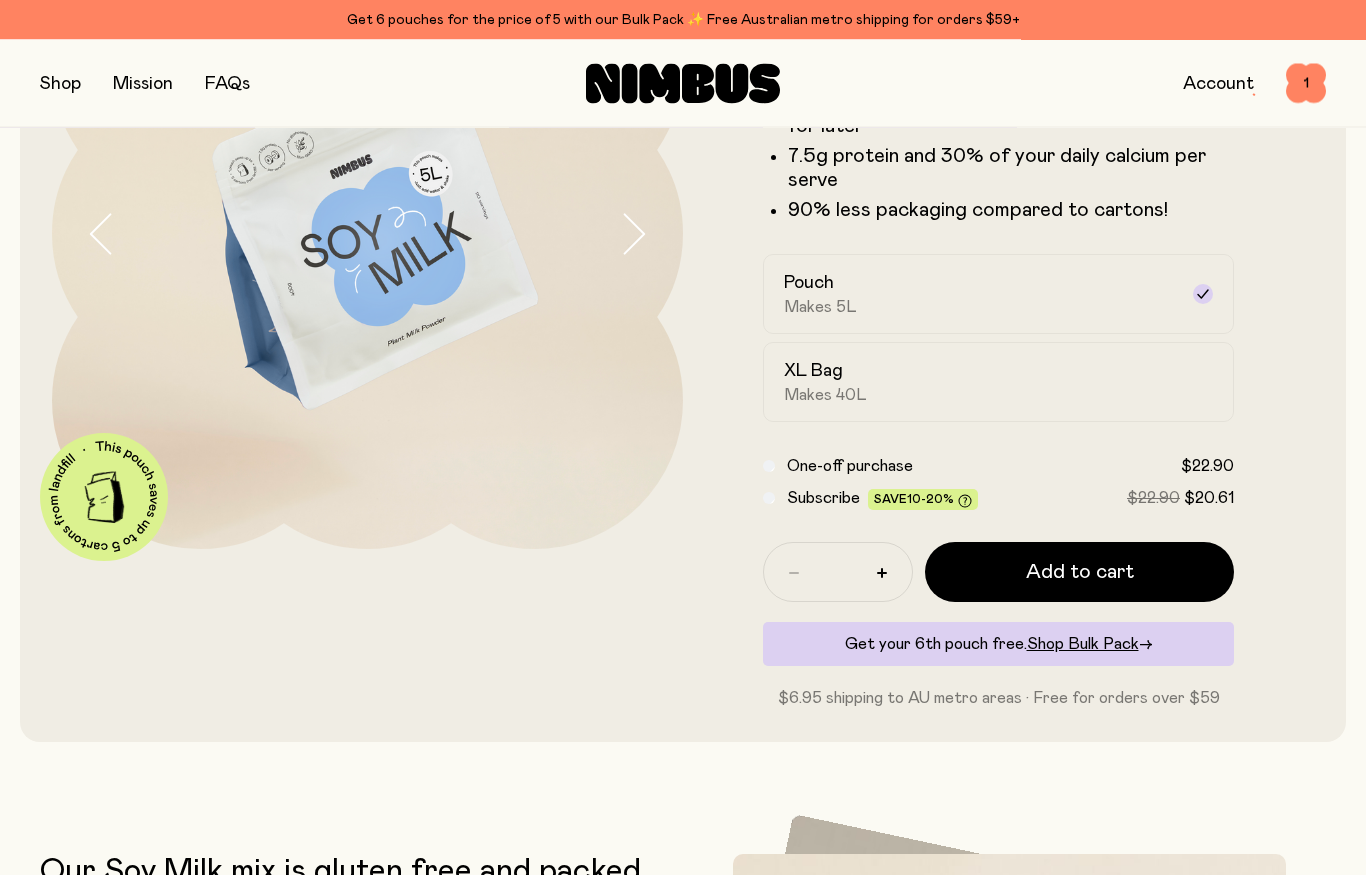 scroll, scrollTop: 0, scrollLeft: 0, axis: both 